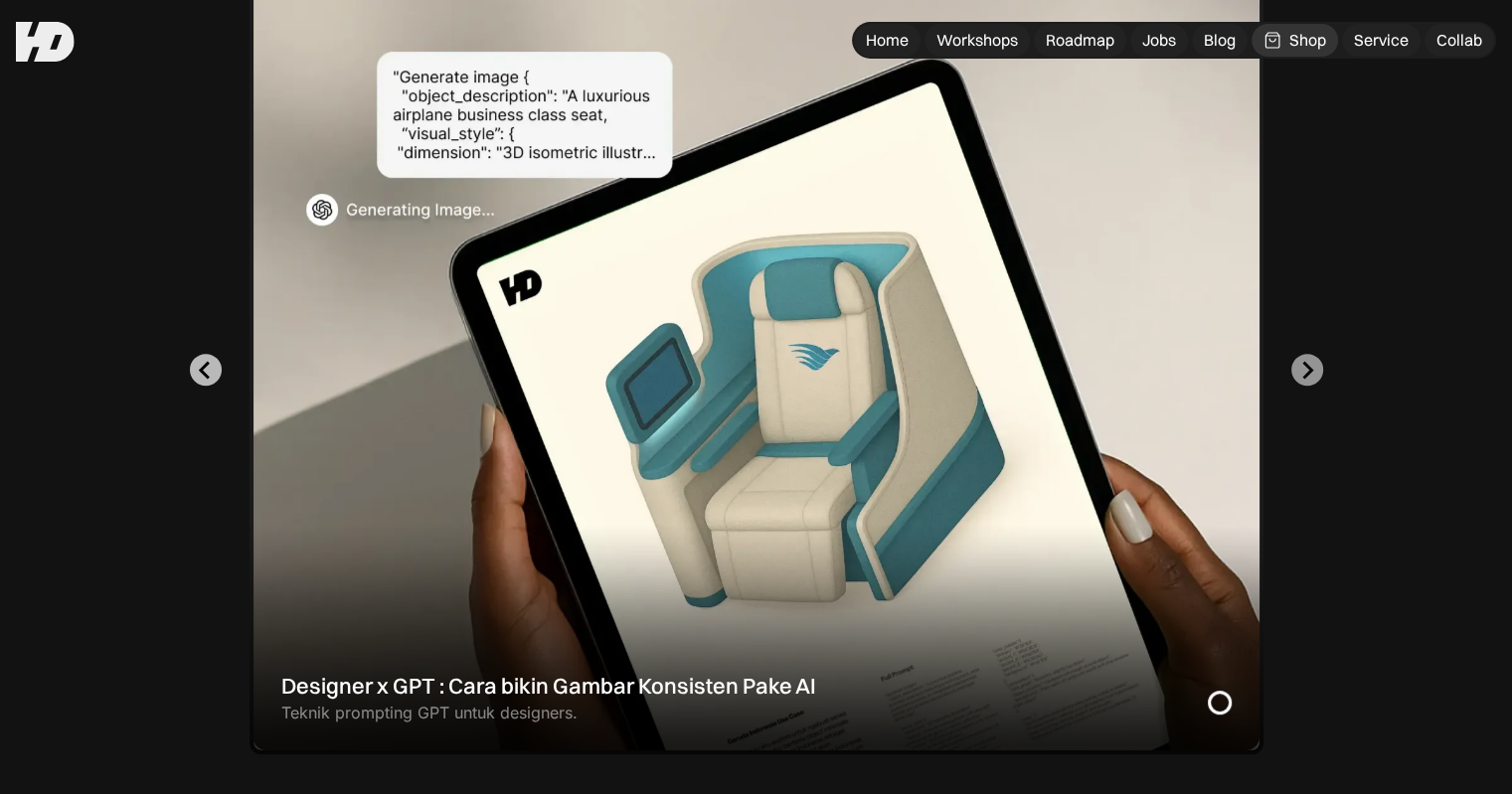 scroll, scrollTop: 596, scrollLeft: 0, axis: vertical 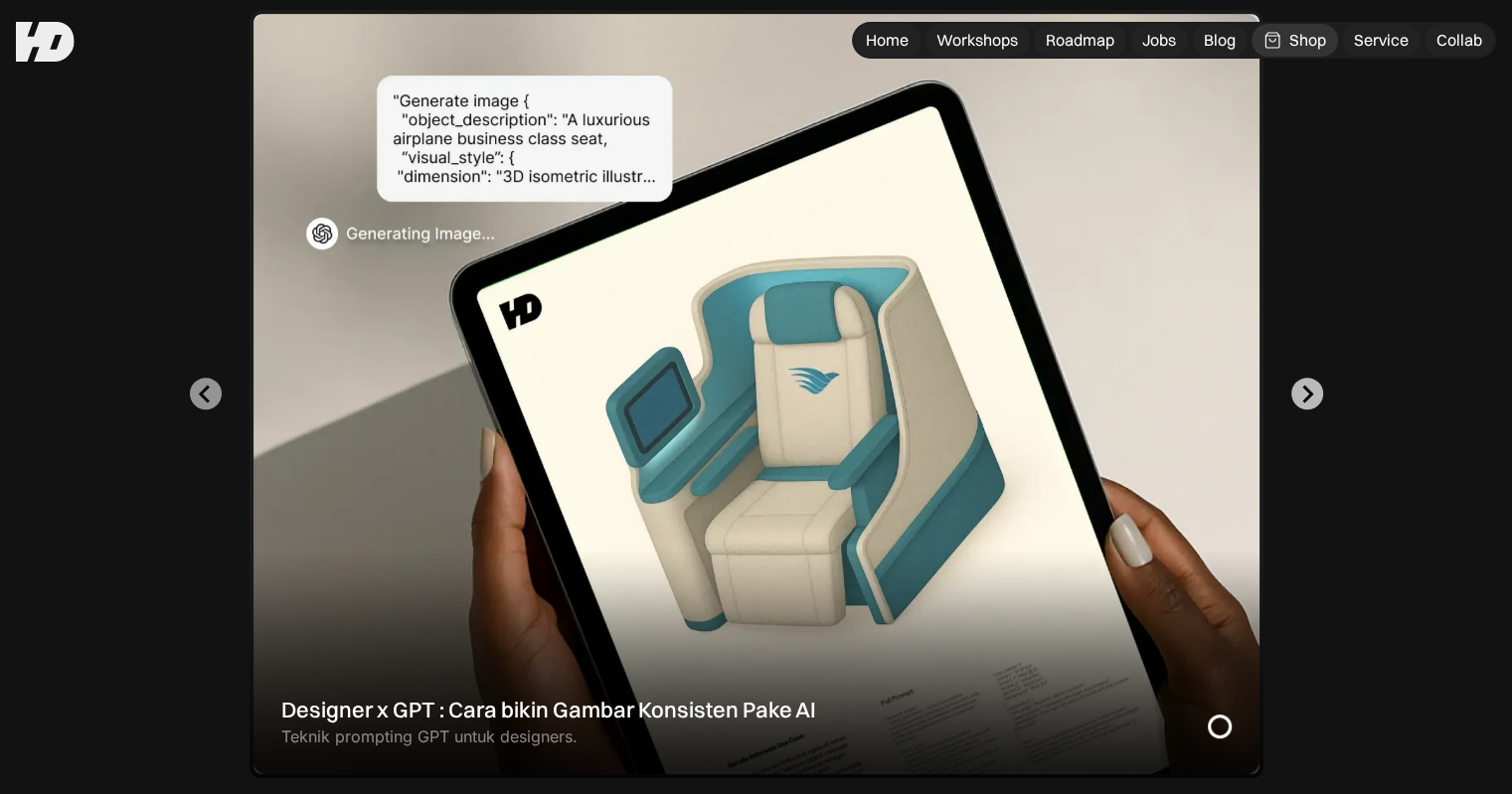 click 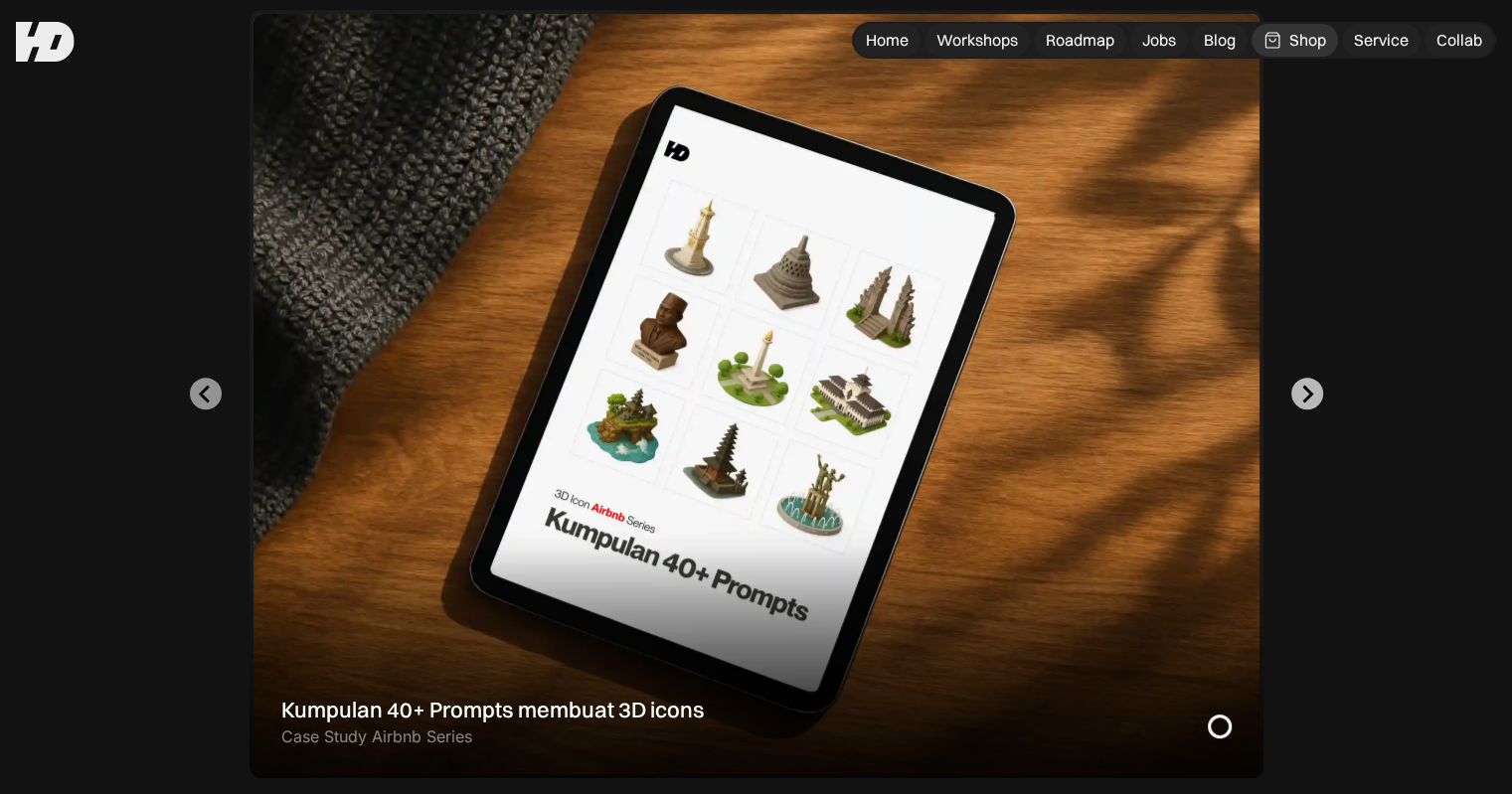 click 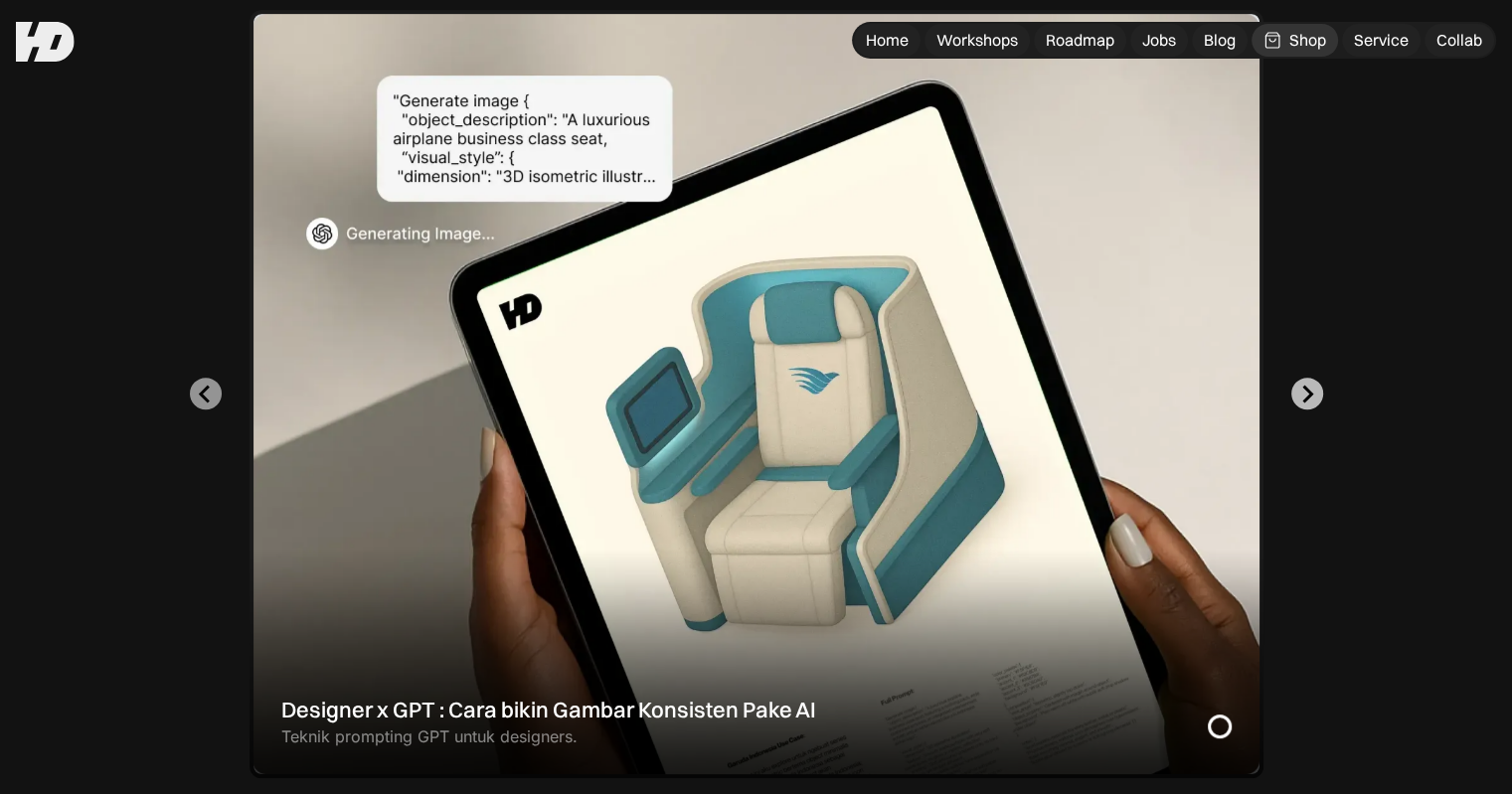 click 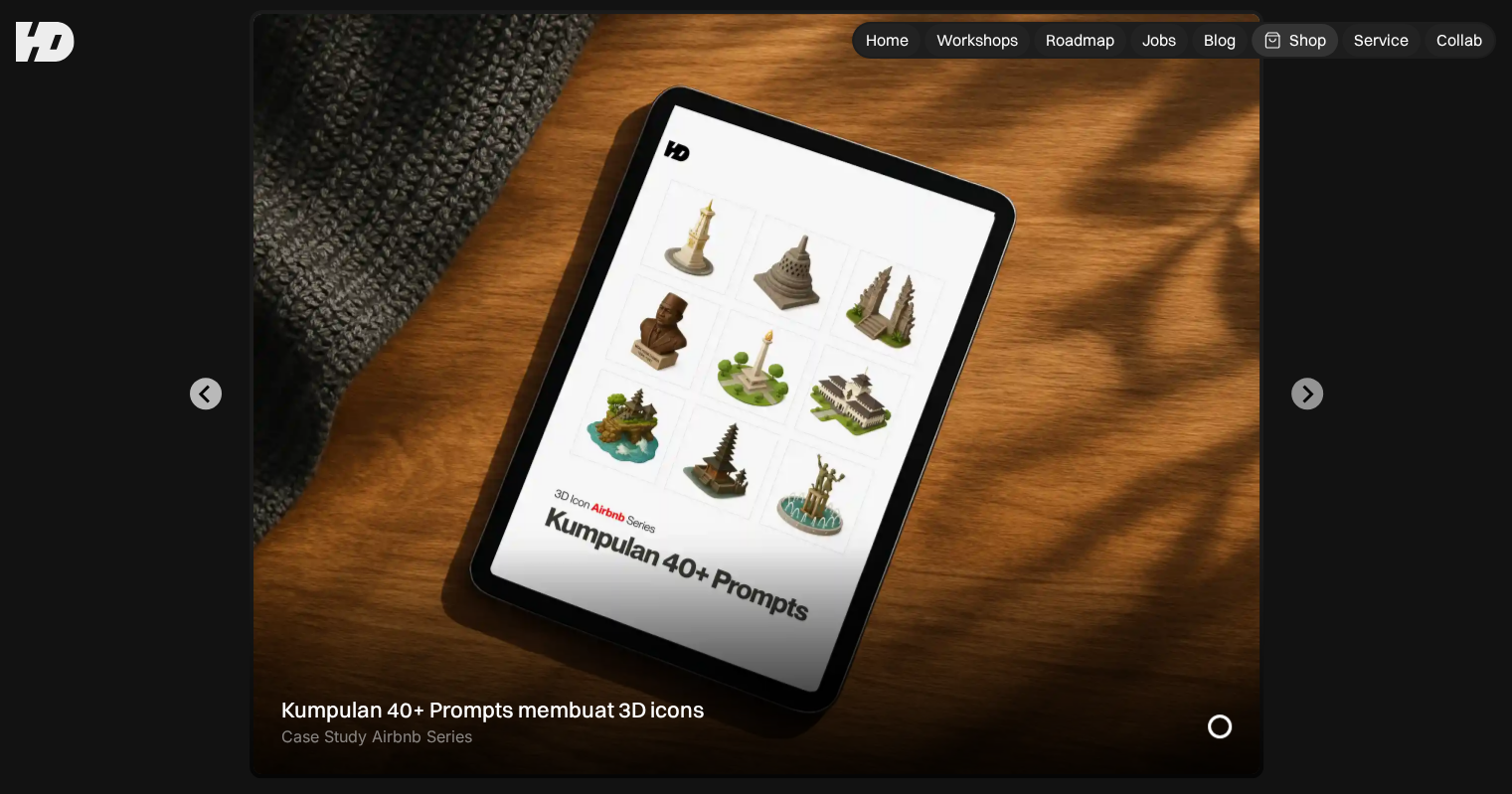click at bounding box center [206, 394] 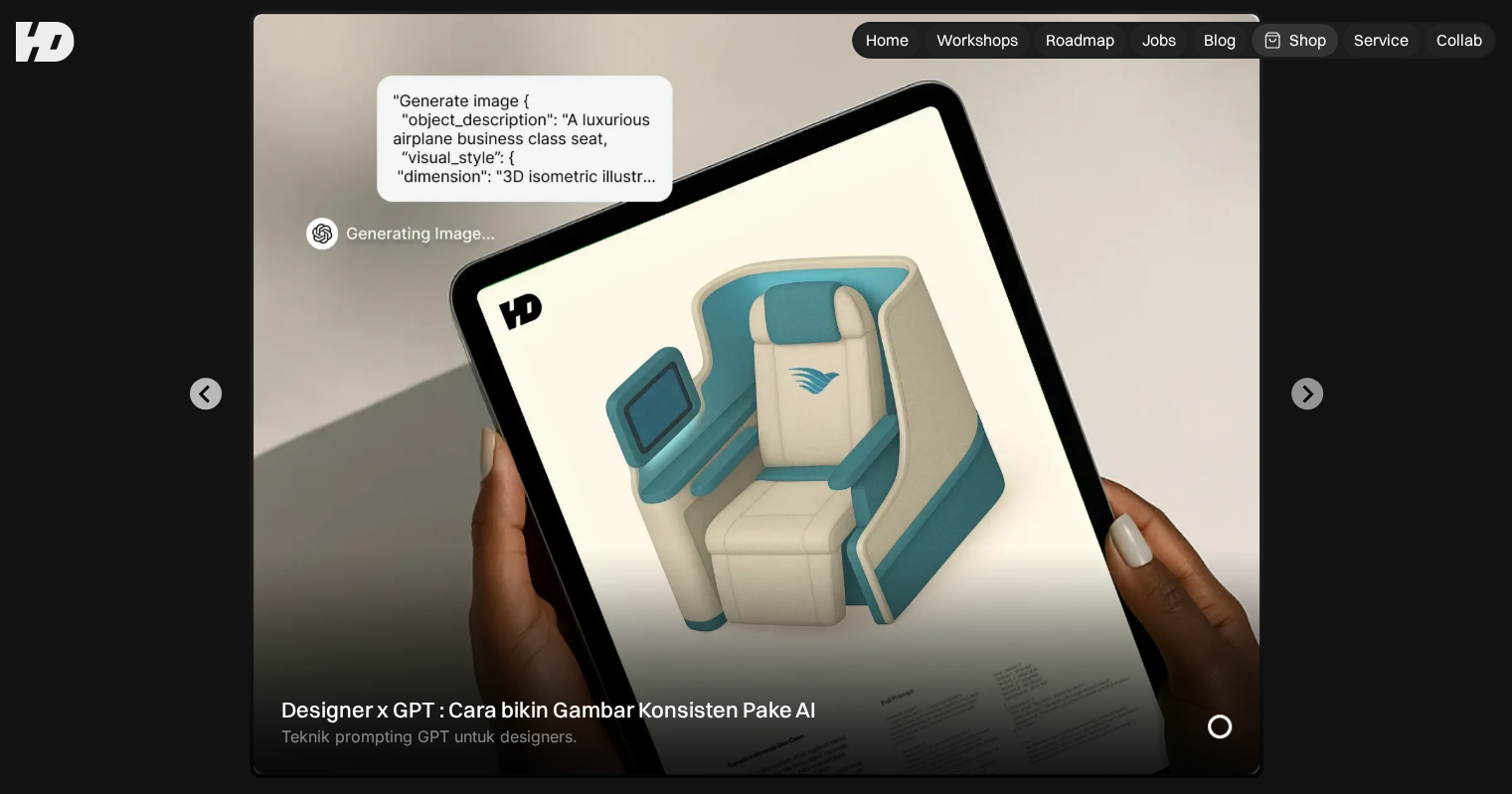 click at bounding box center [206, 394] 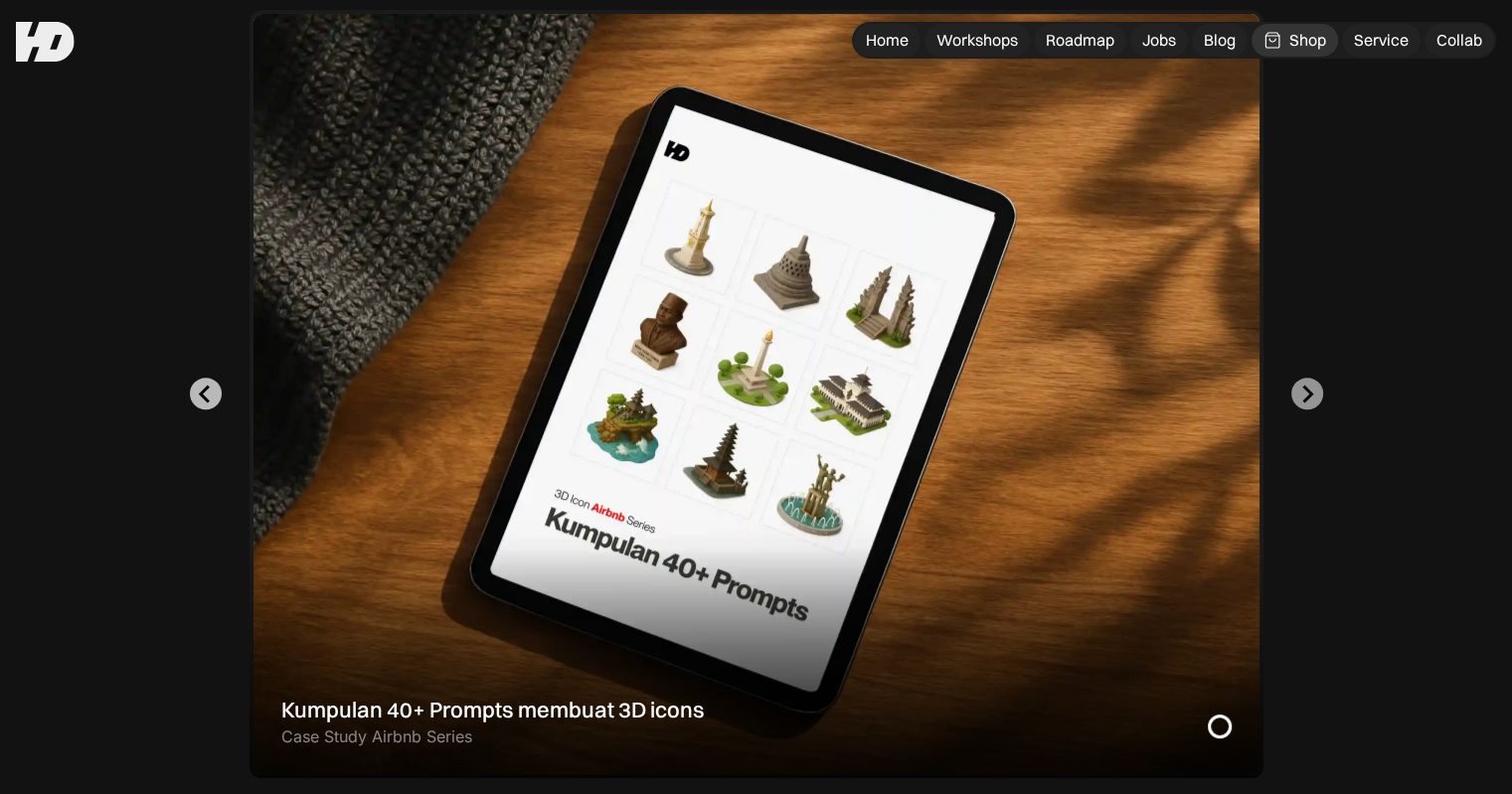 click at bounding box center [206, 394] 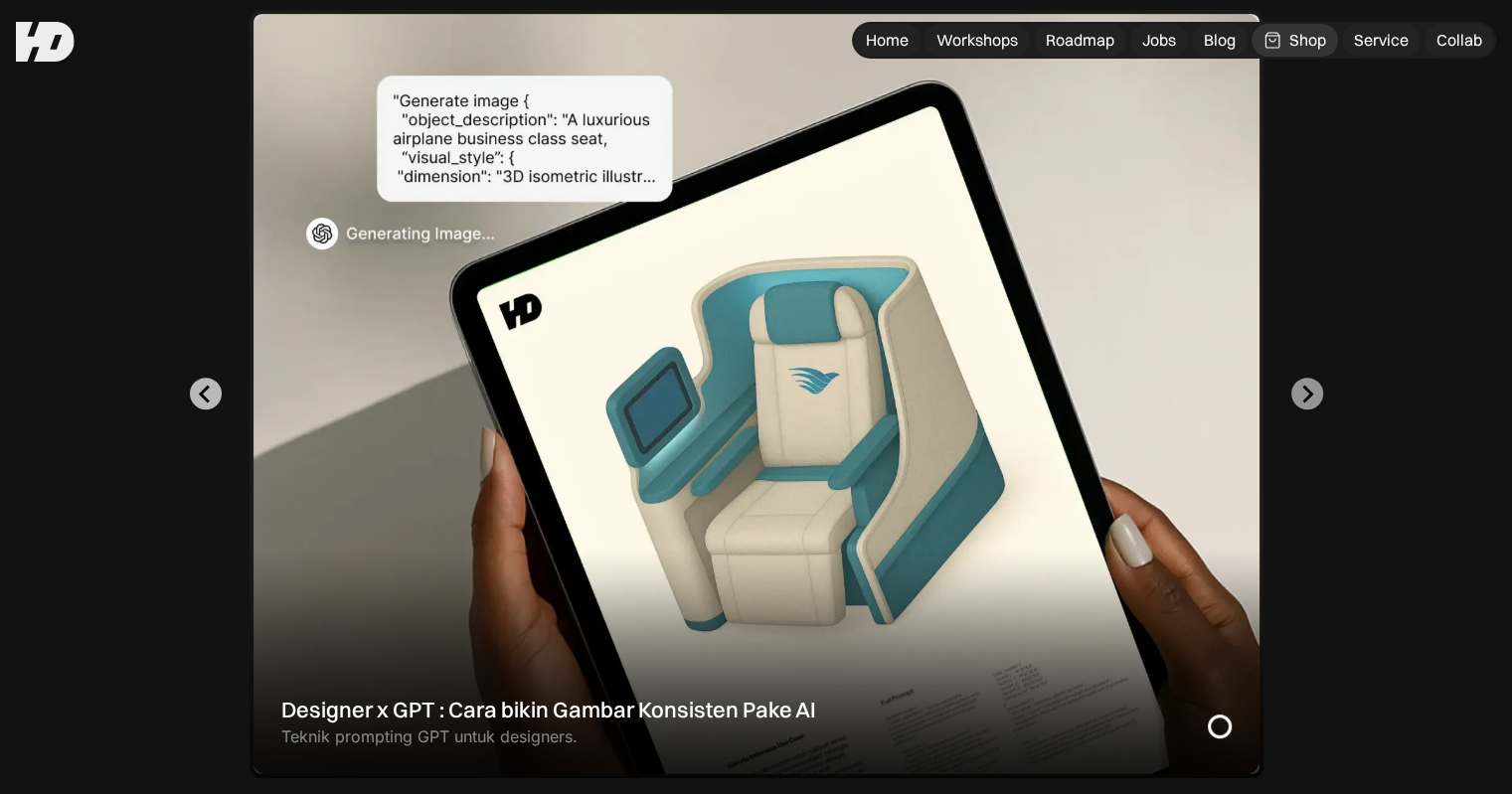 click at bounding box center (206, 394) 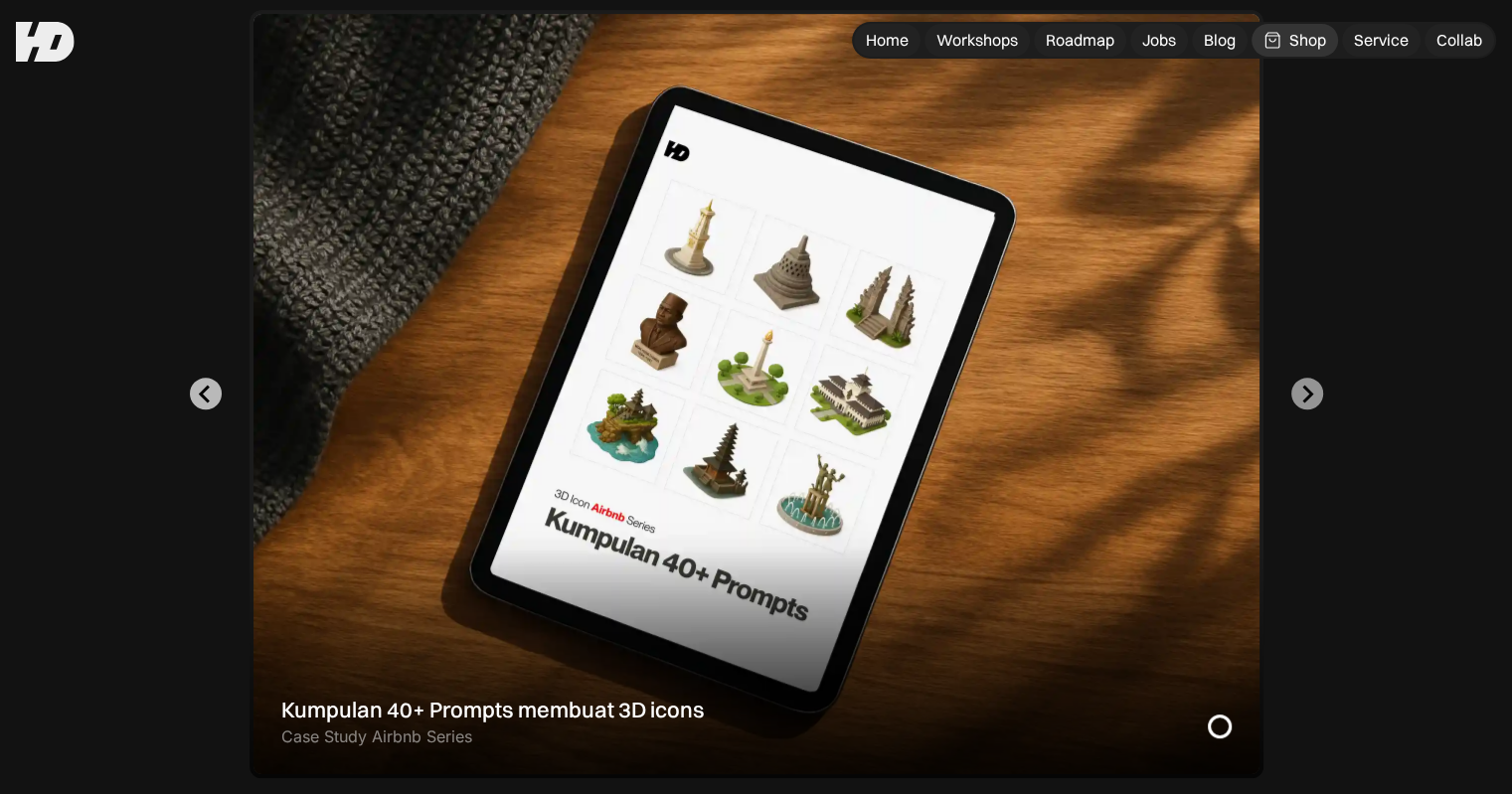 click at bounding box center [206, 394] 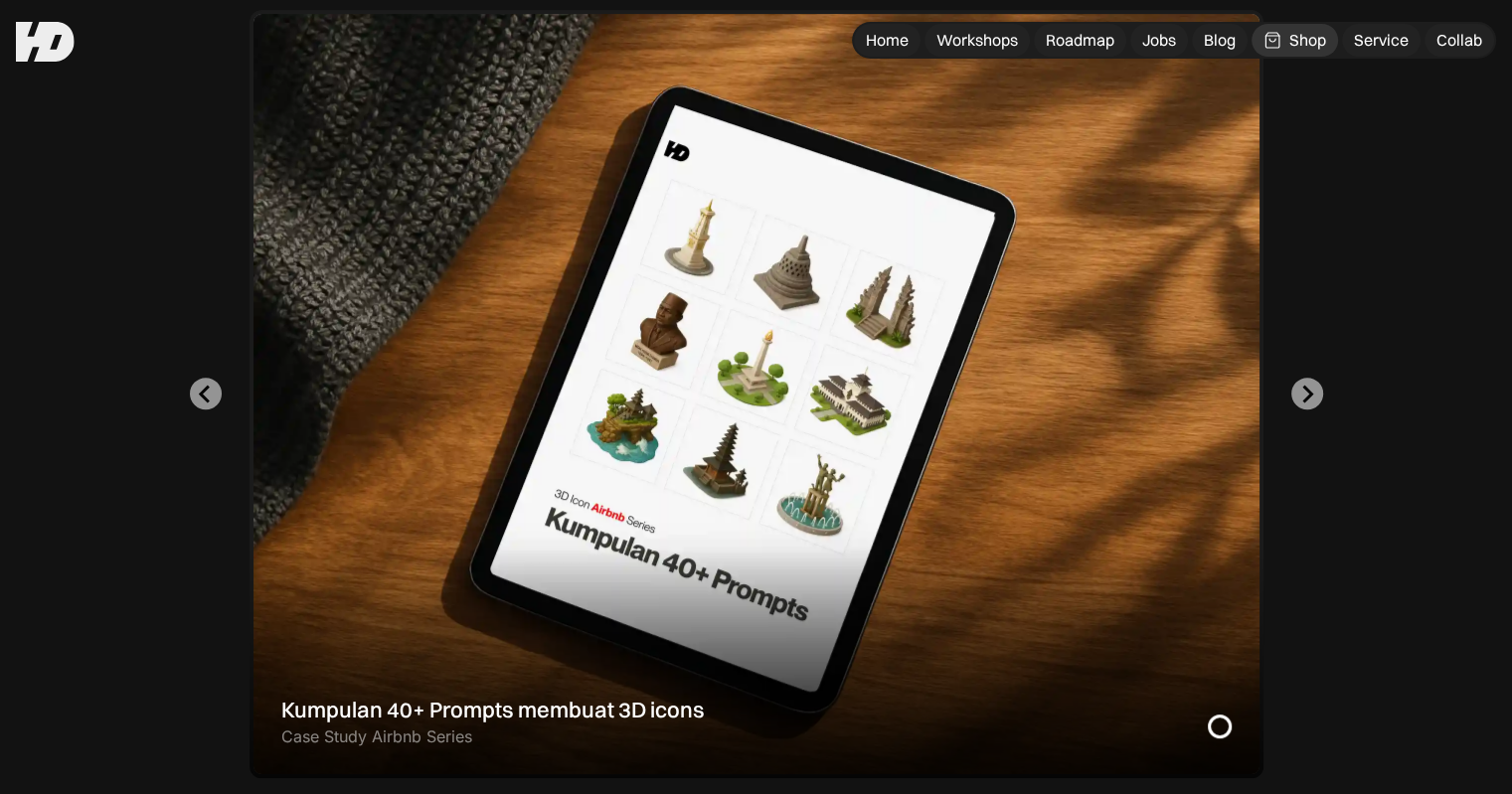 scroll, scrollTop: 596, scrollLeft: 0, axis: vertical 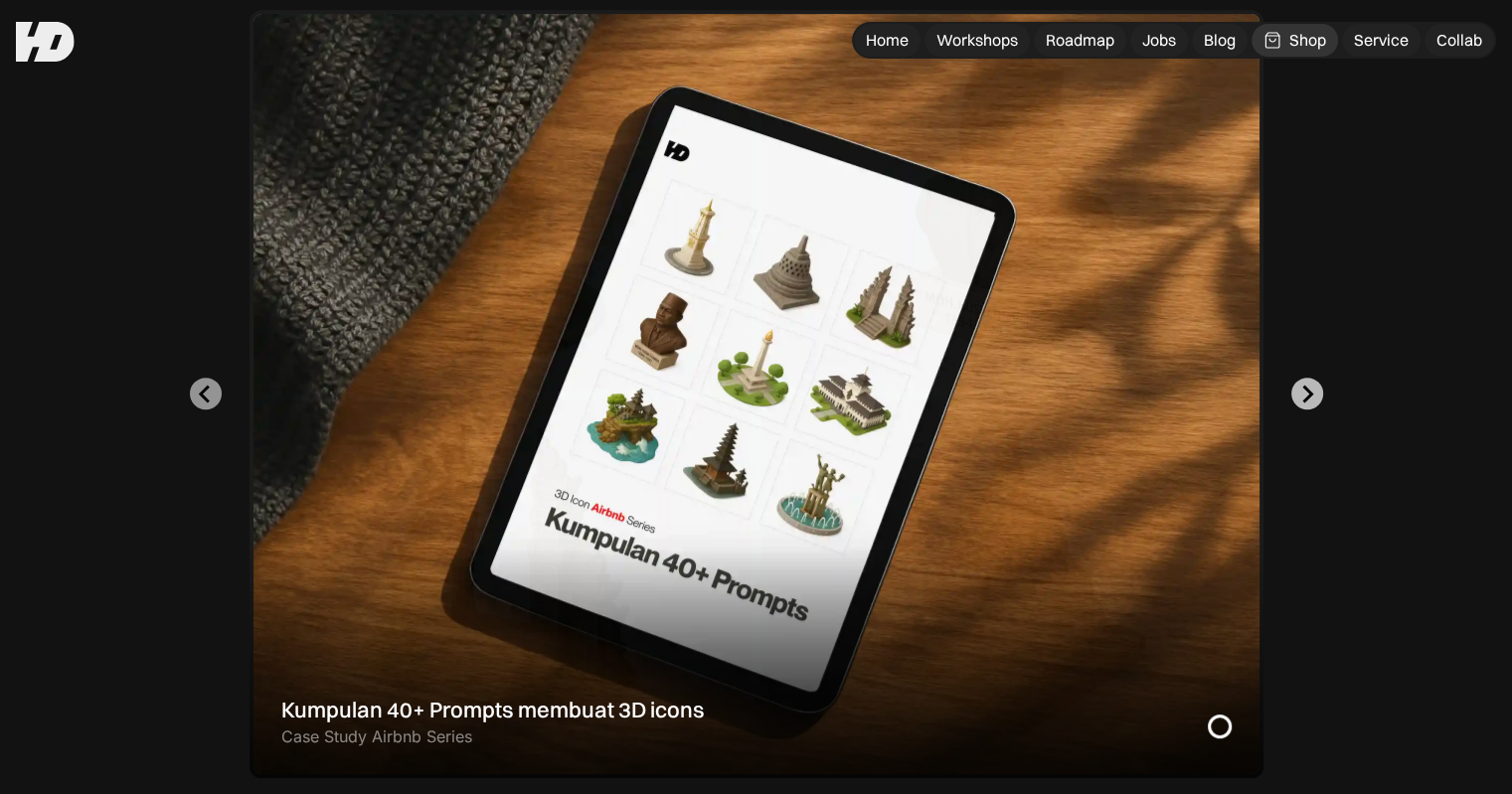 click 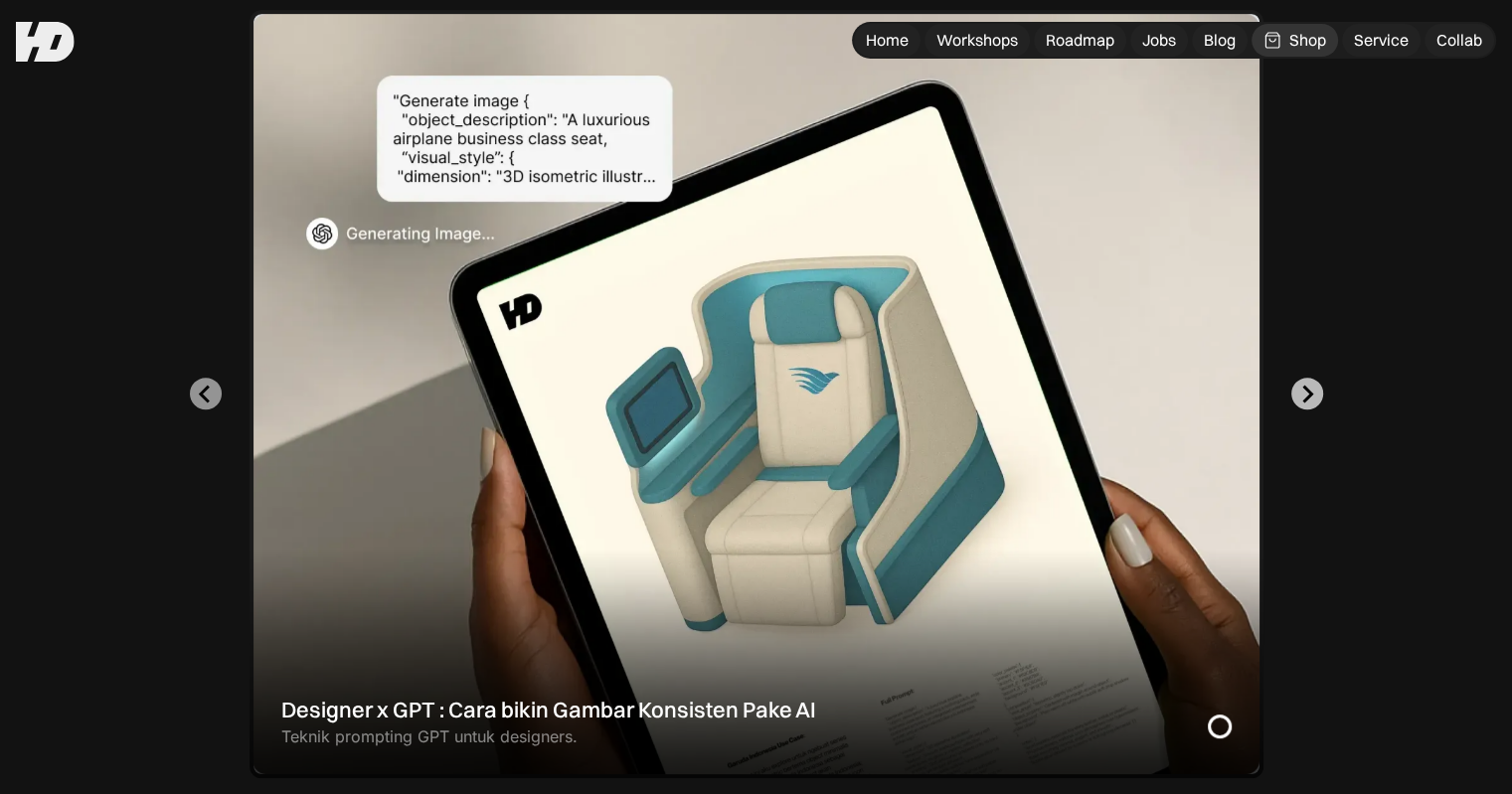 click 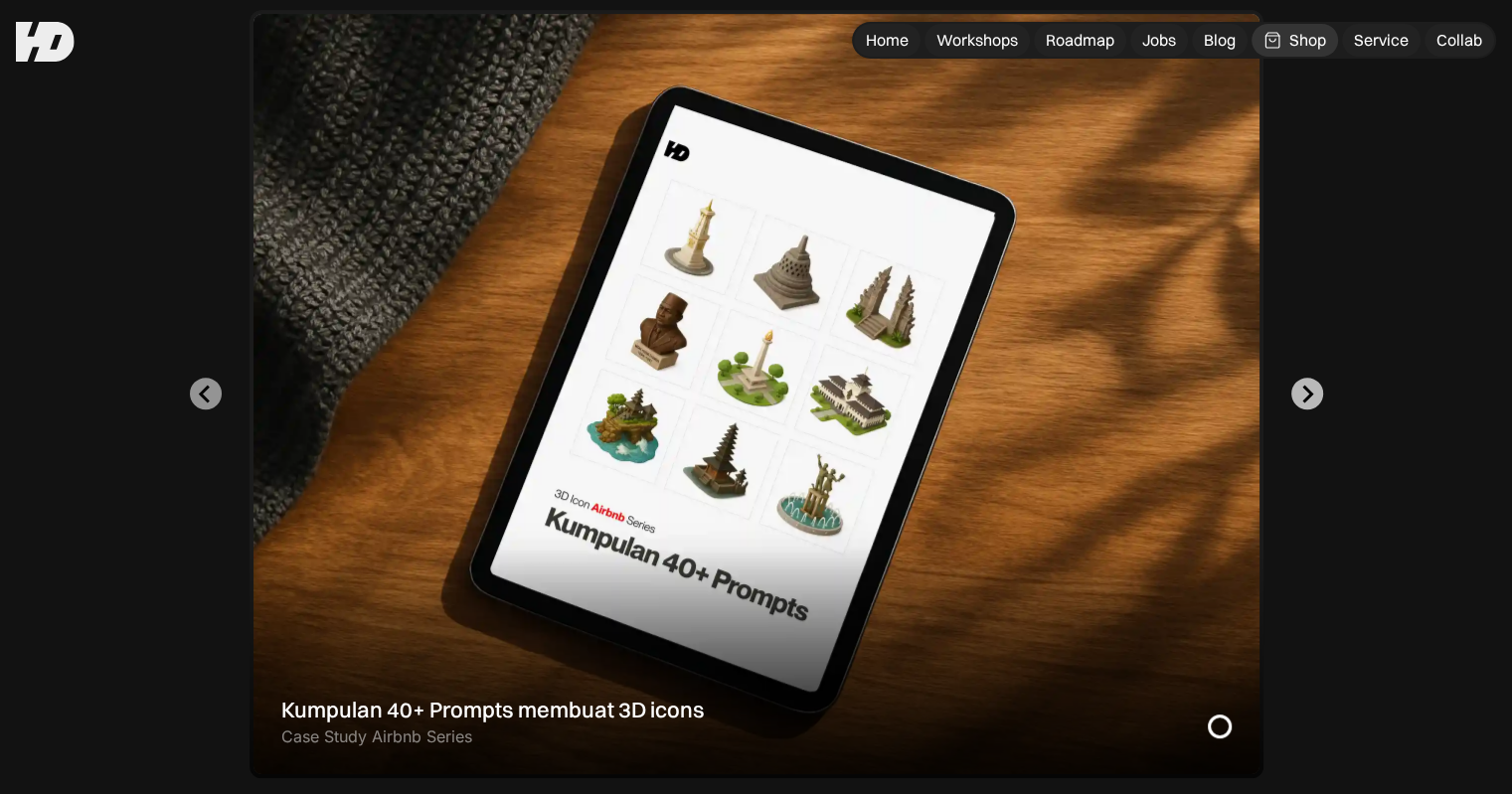 click 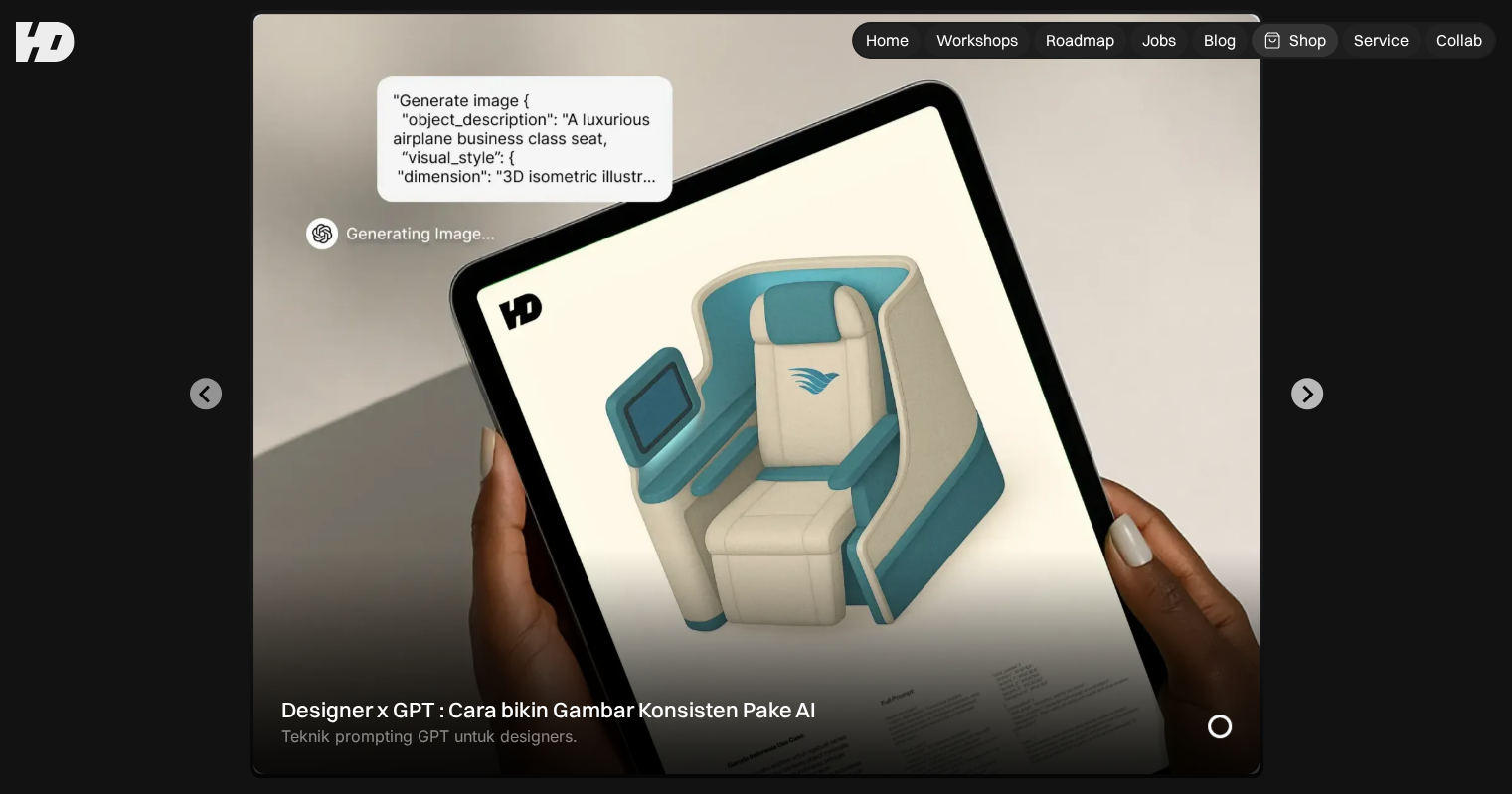 click 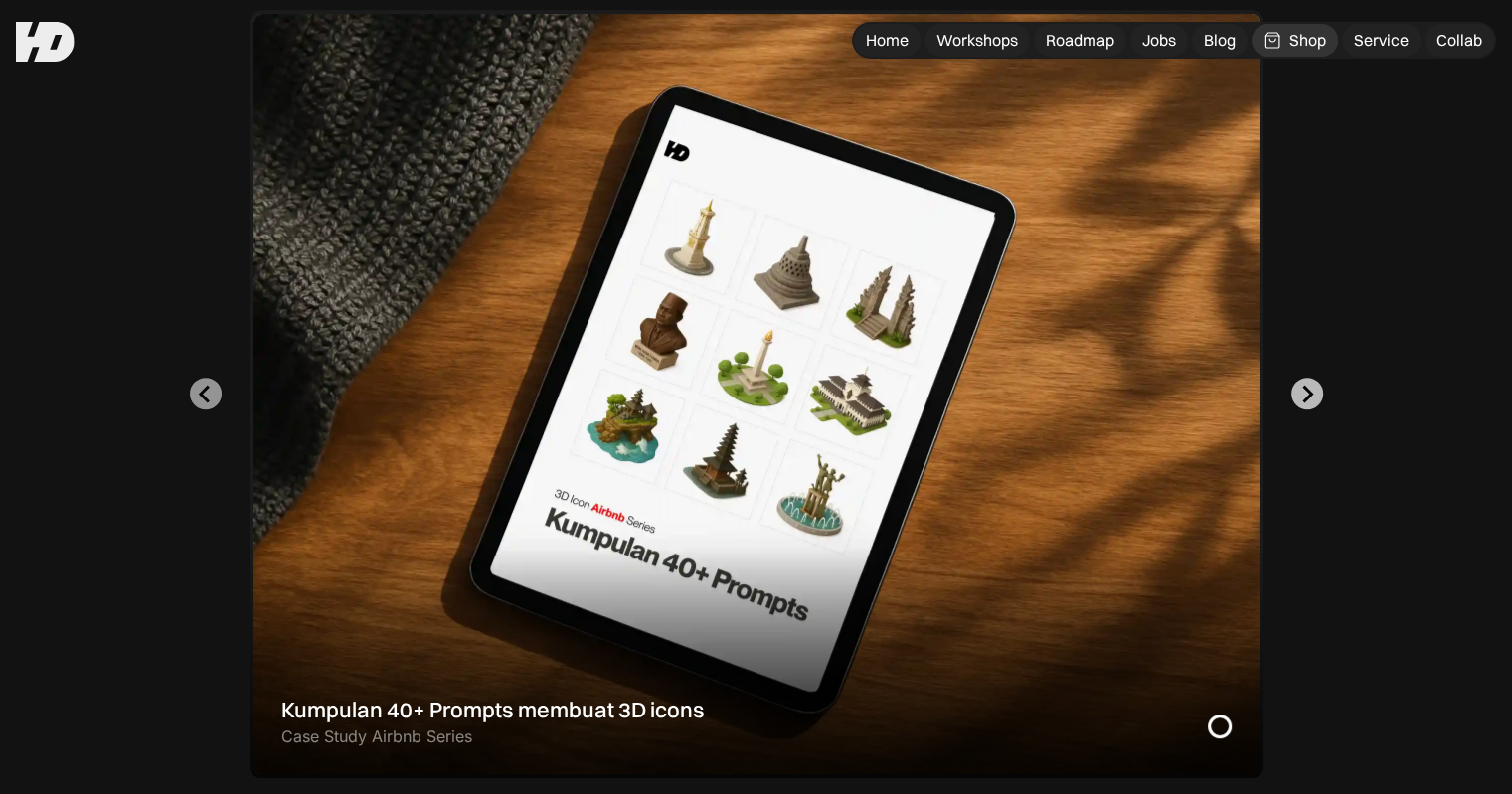 click 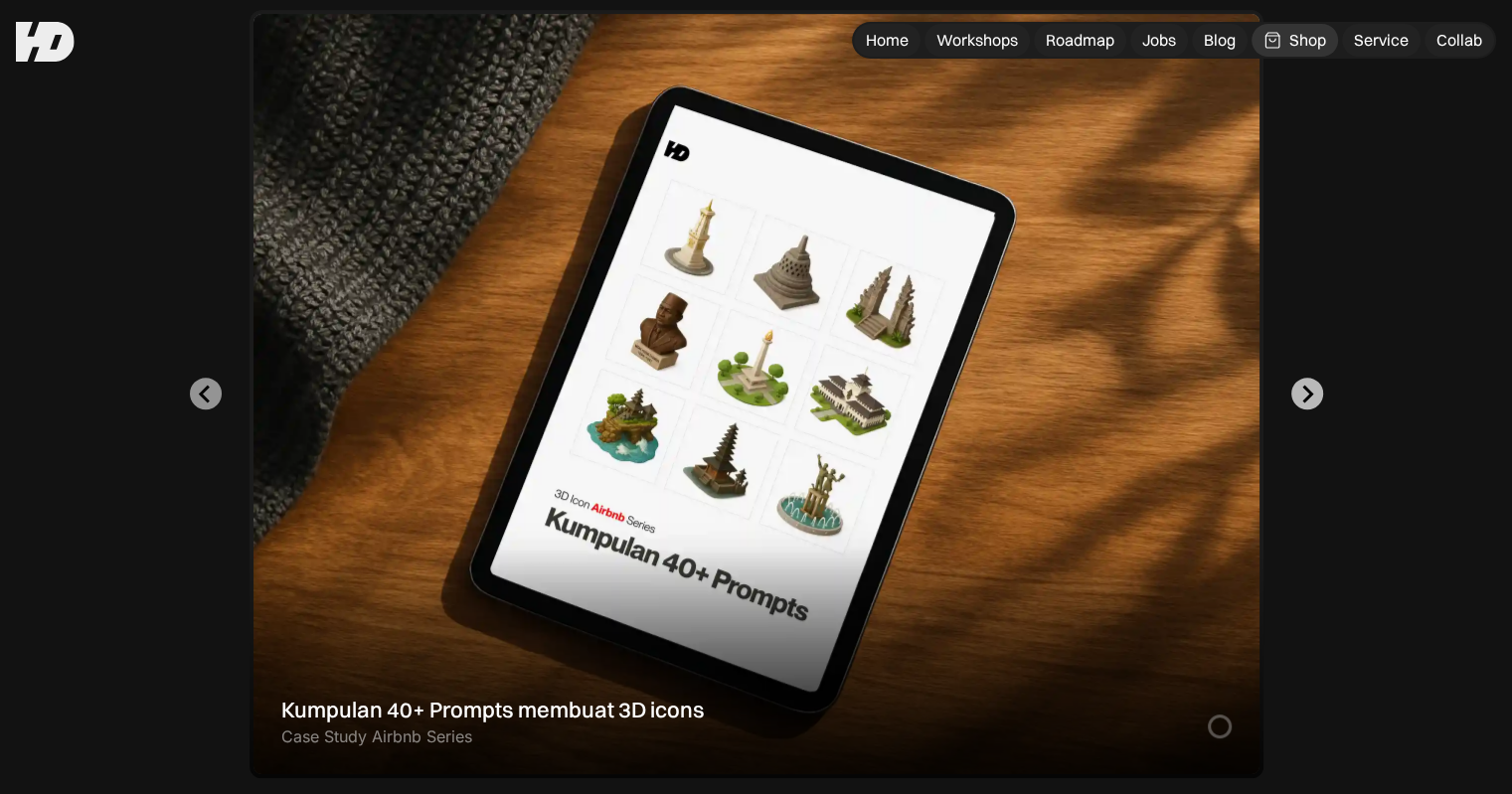 click 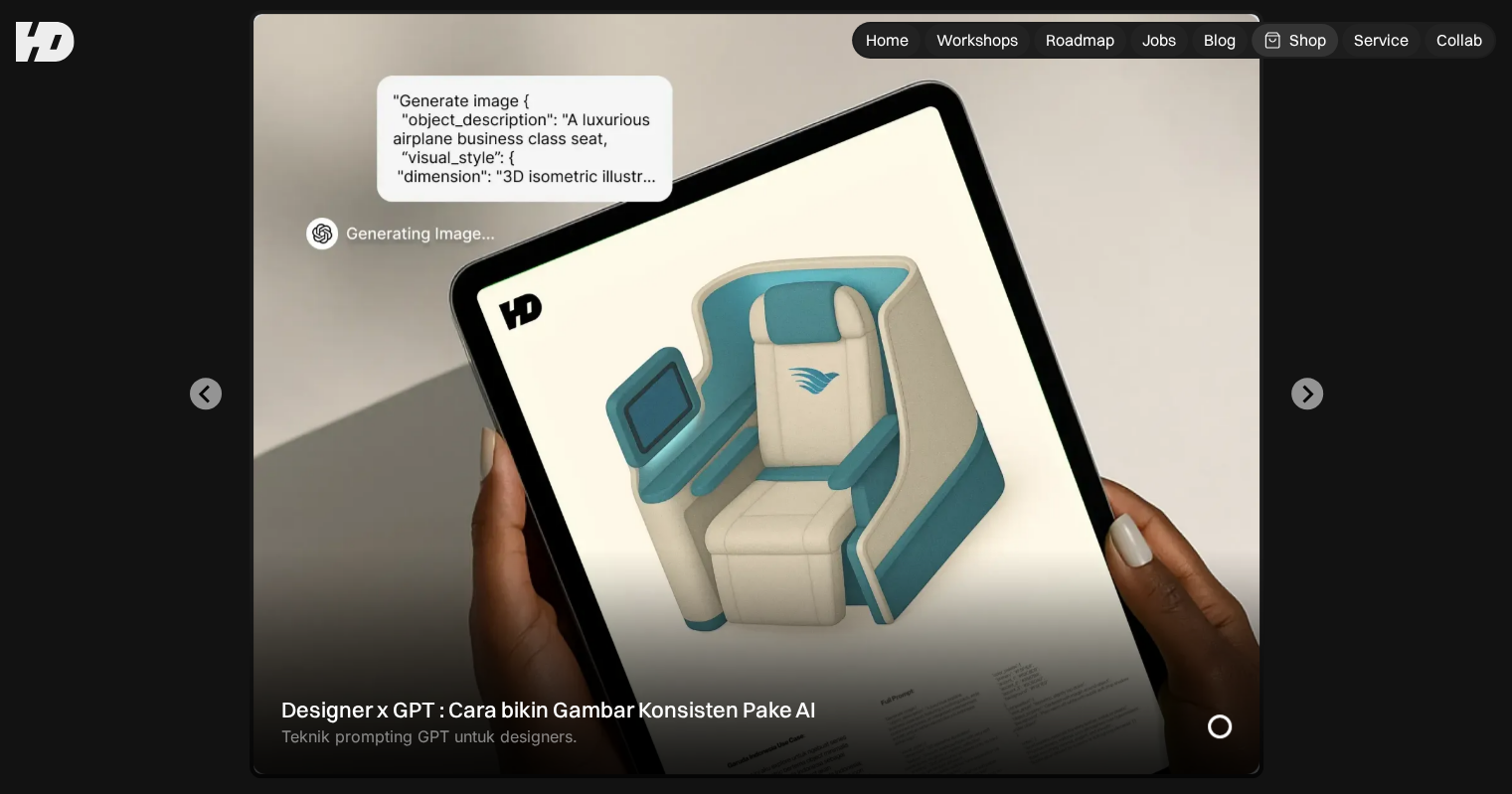click at bounding box center (45, 42) 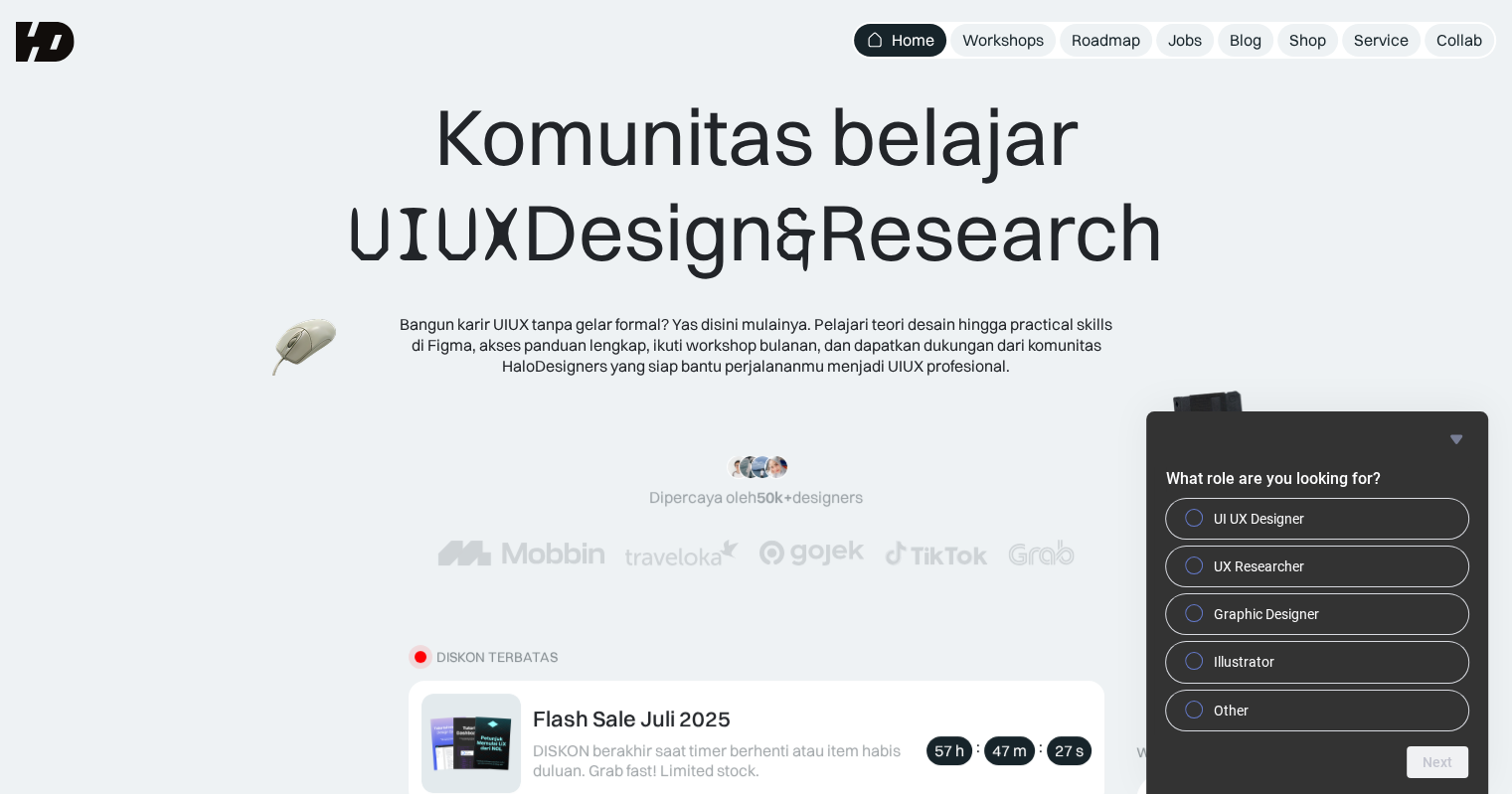 scroll, scrollTop: 0, scrollLeft: 0, axis: both 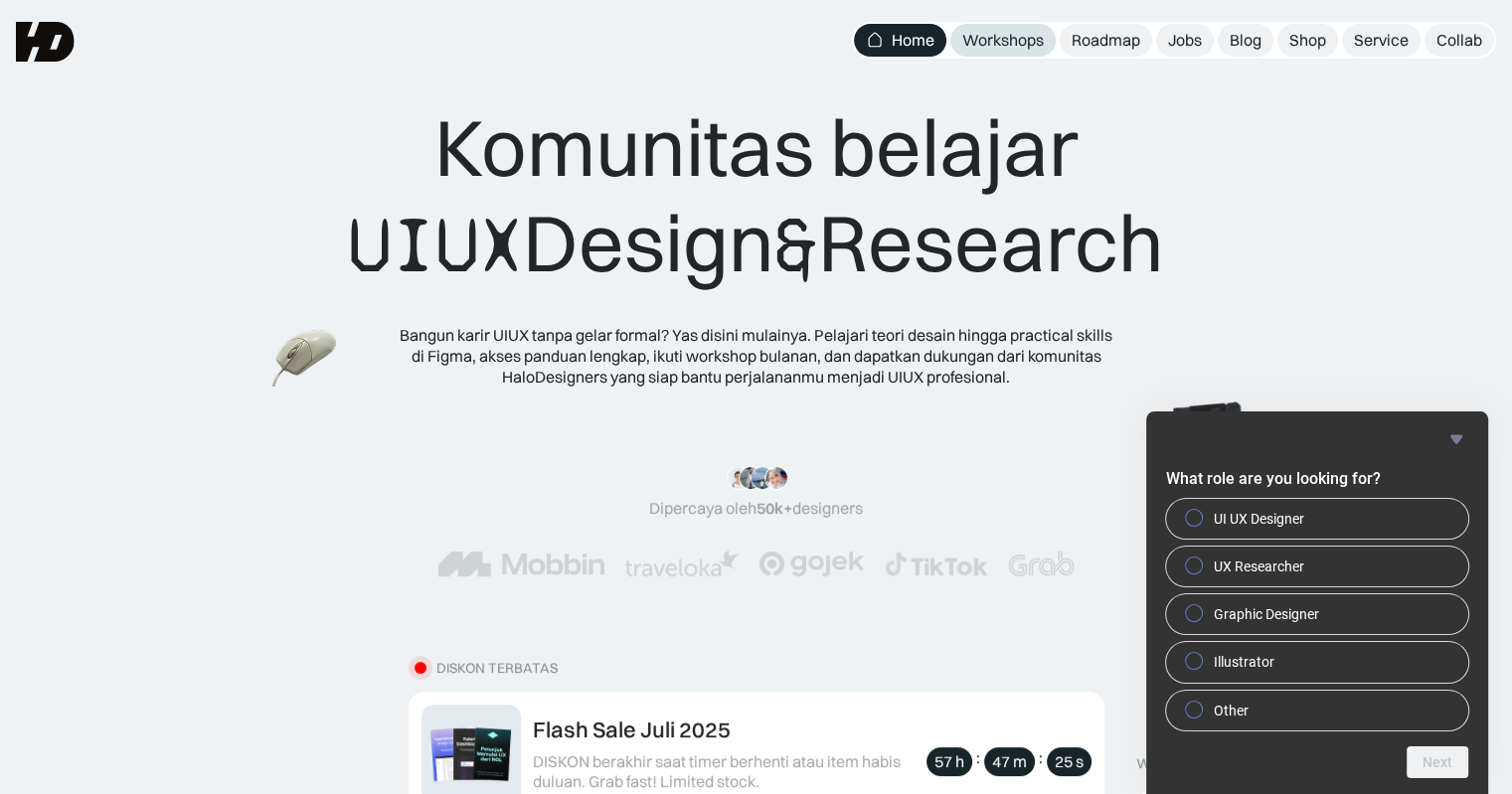 click on "Workshops" at bounding box center [1003, 40] 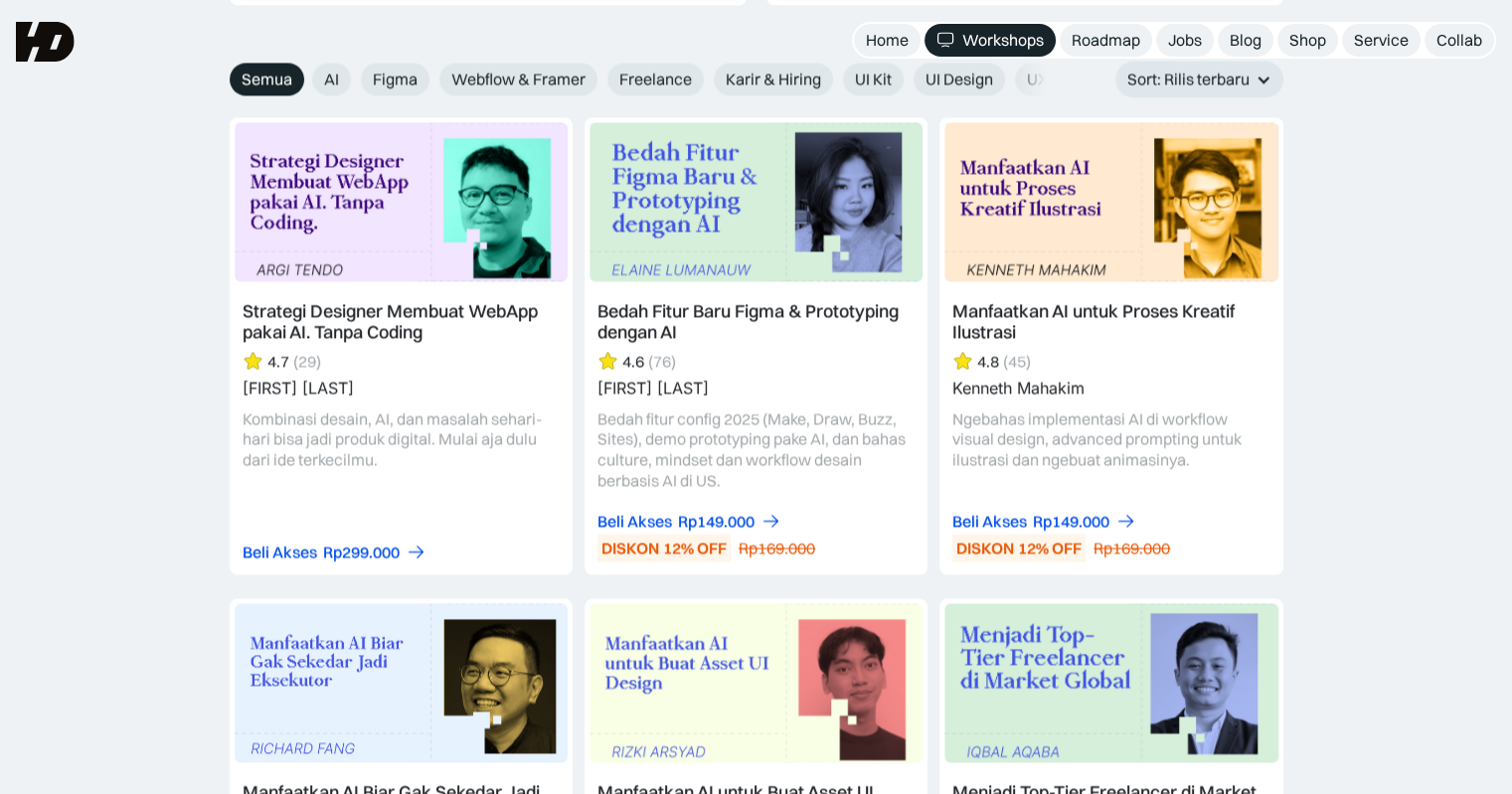 scroll, scrollTop: 3081, scrollLeft: 0, axis: vertical 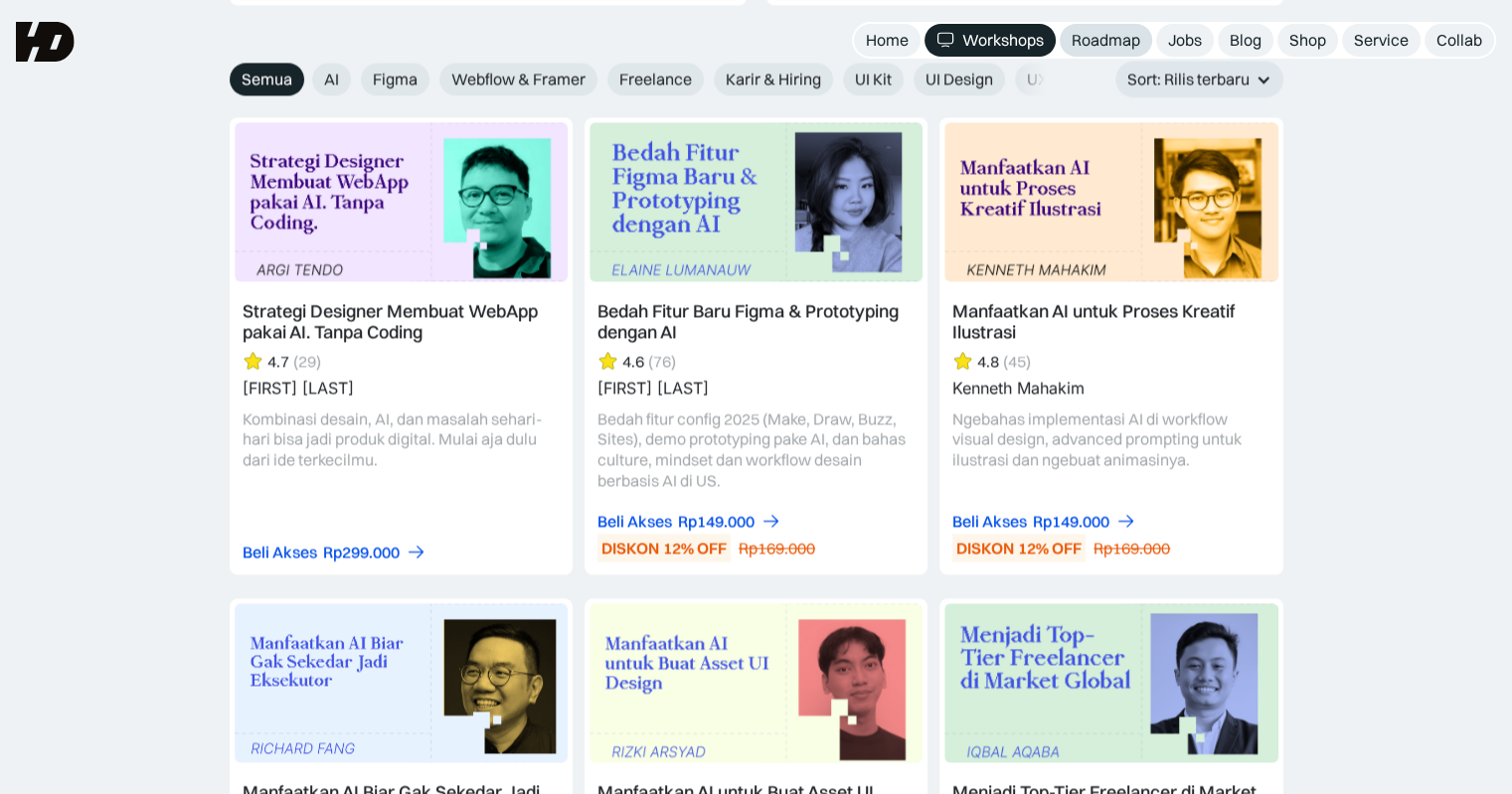 click on "Roadmap" at bounding box center [1105, 40] 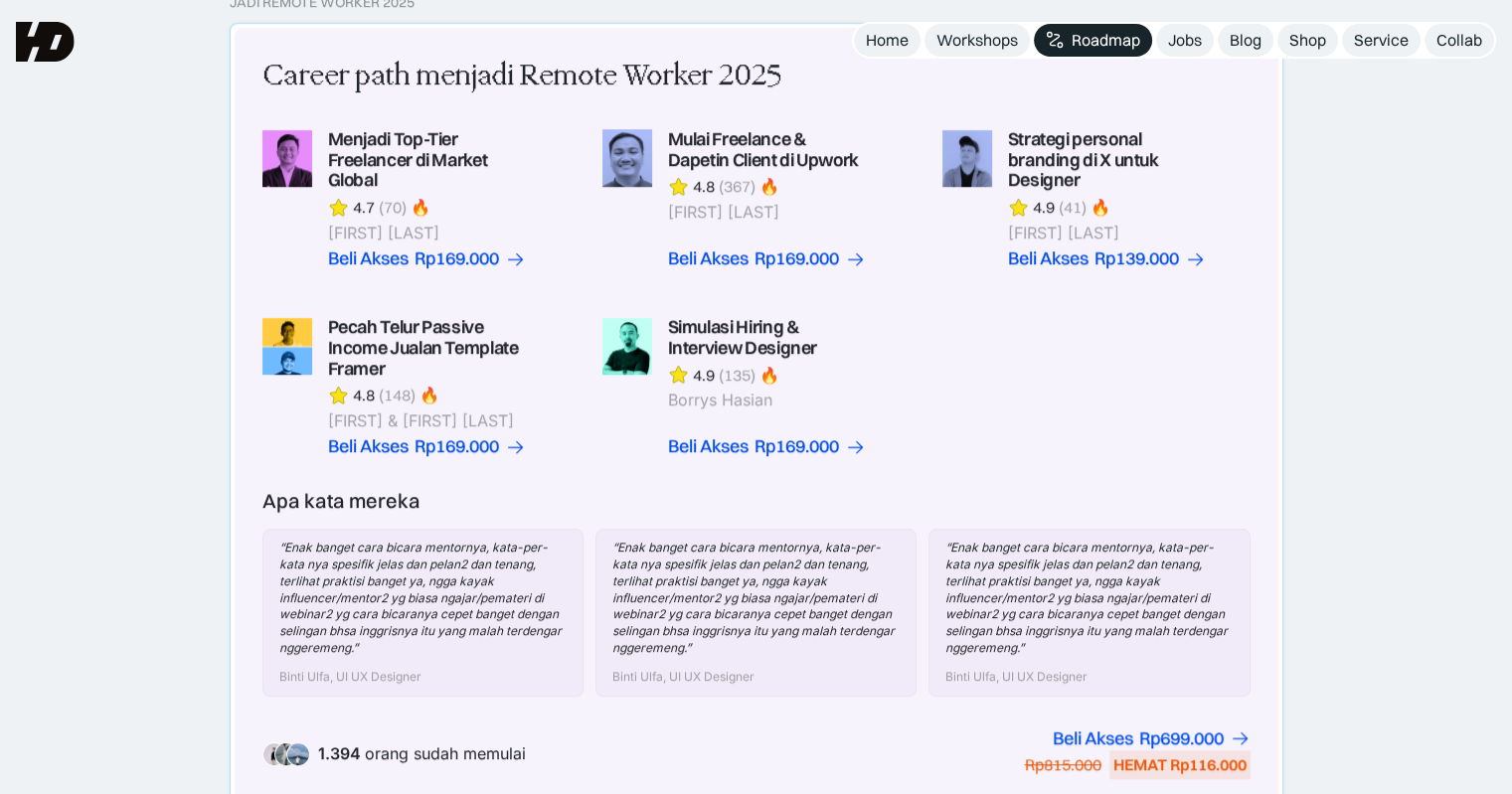 scroll, scrollTop: 1085, scrollLeft: 0, axis: vertical 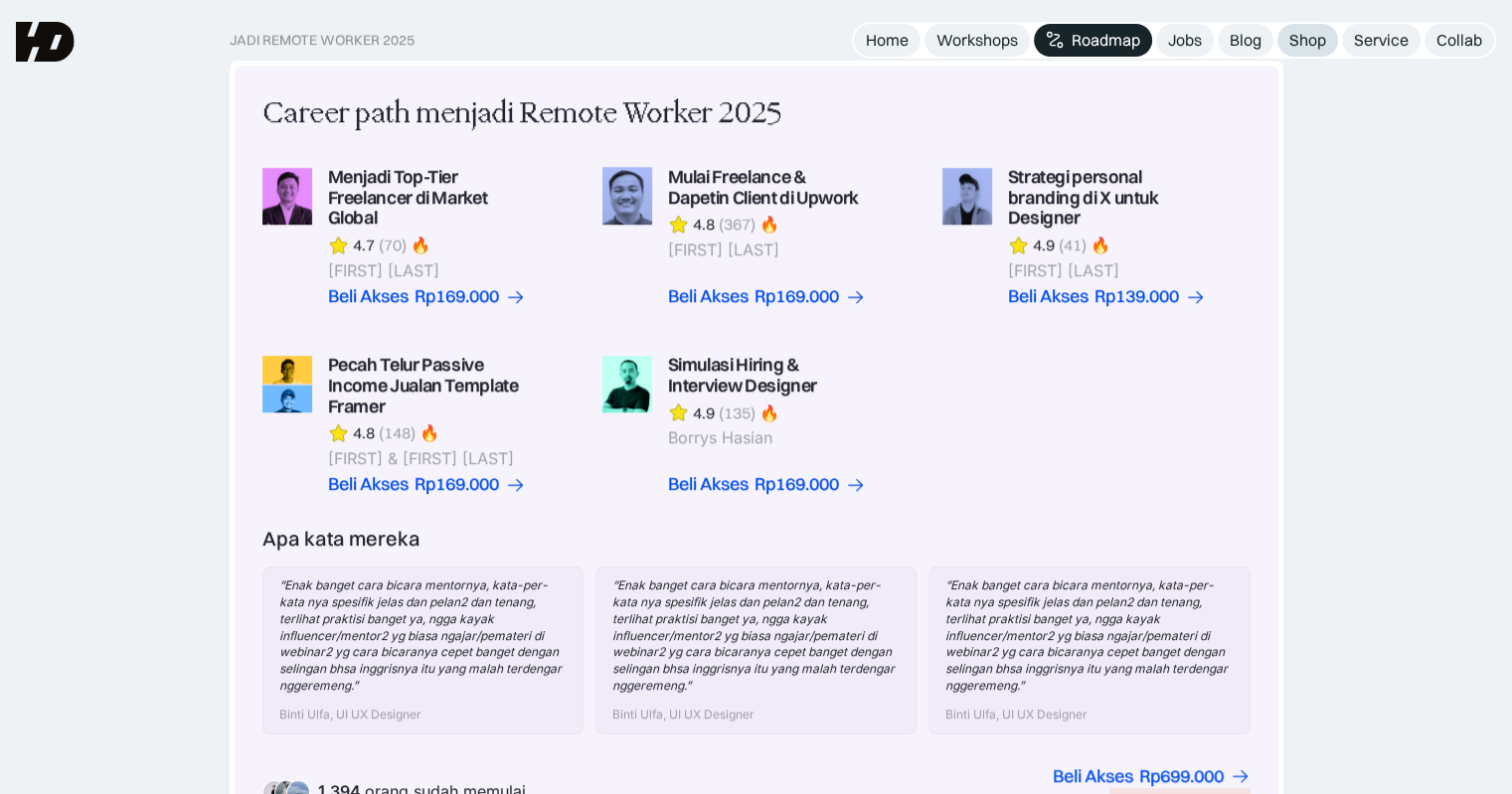 click on "Shop" at bounding box center [1307, 40] 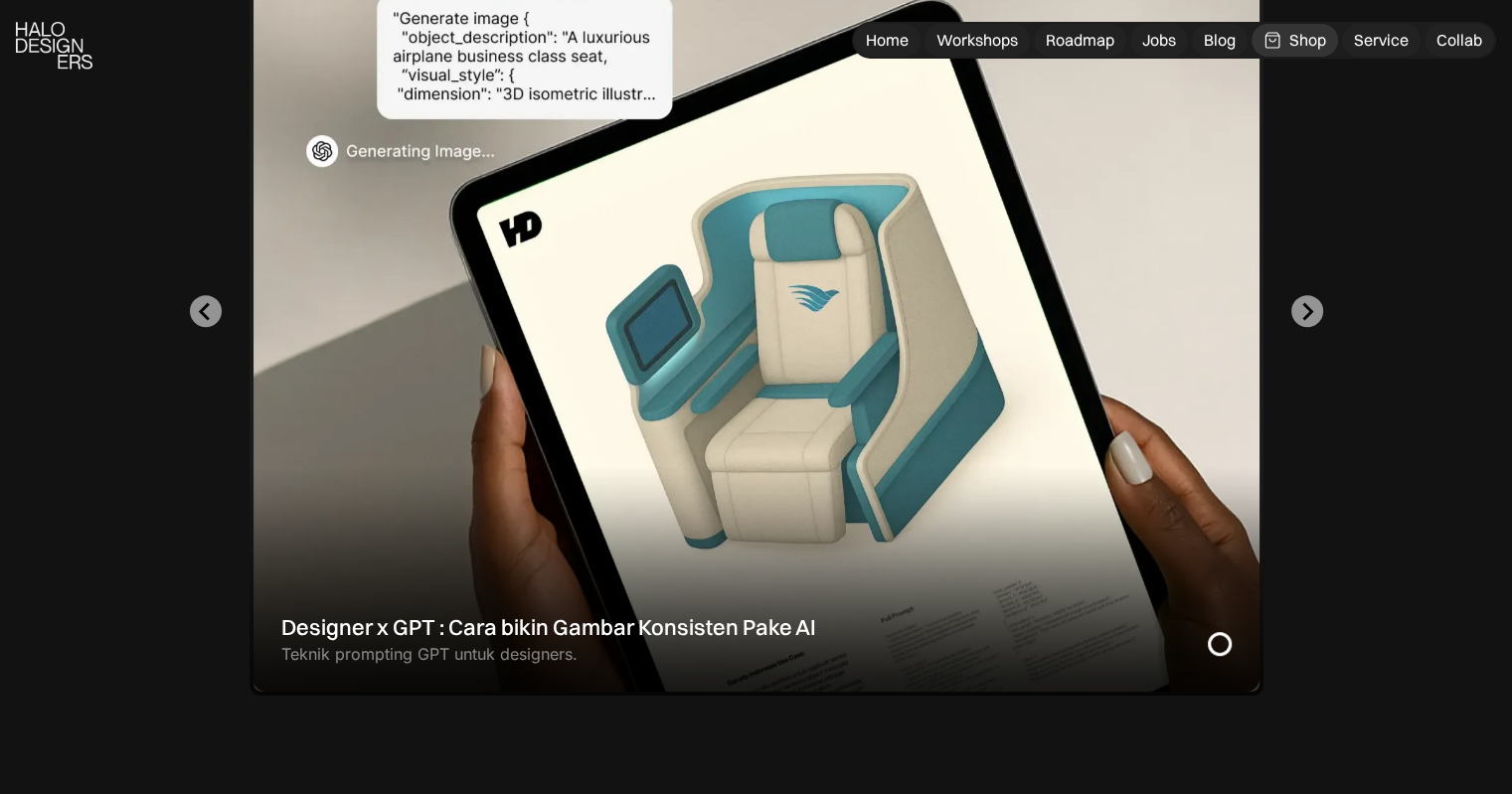 scroll, scrollTop: 696, scrollLeft: 0, axis: vertical 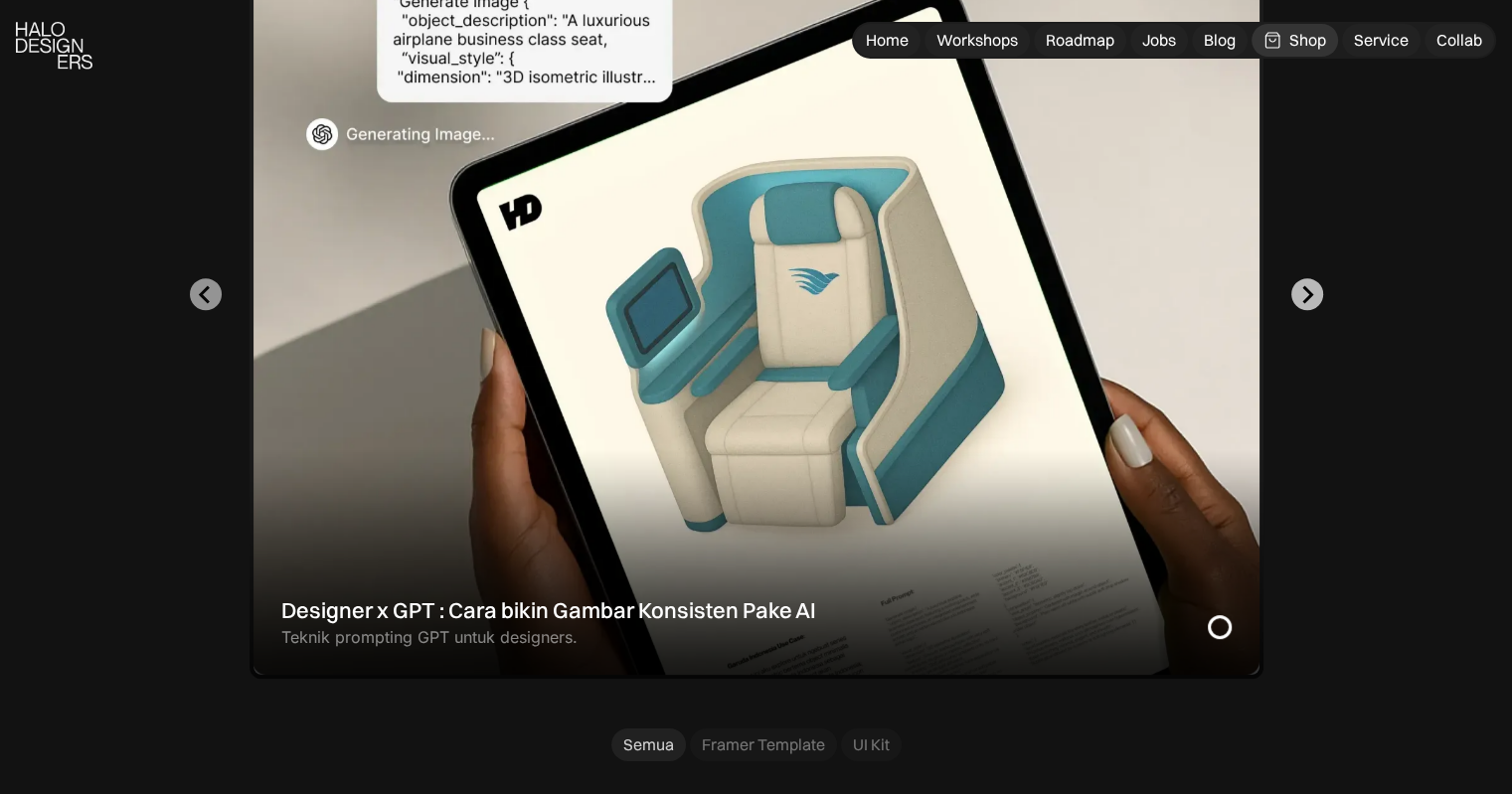 click 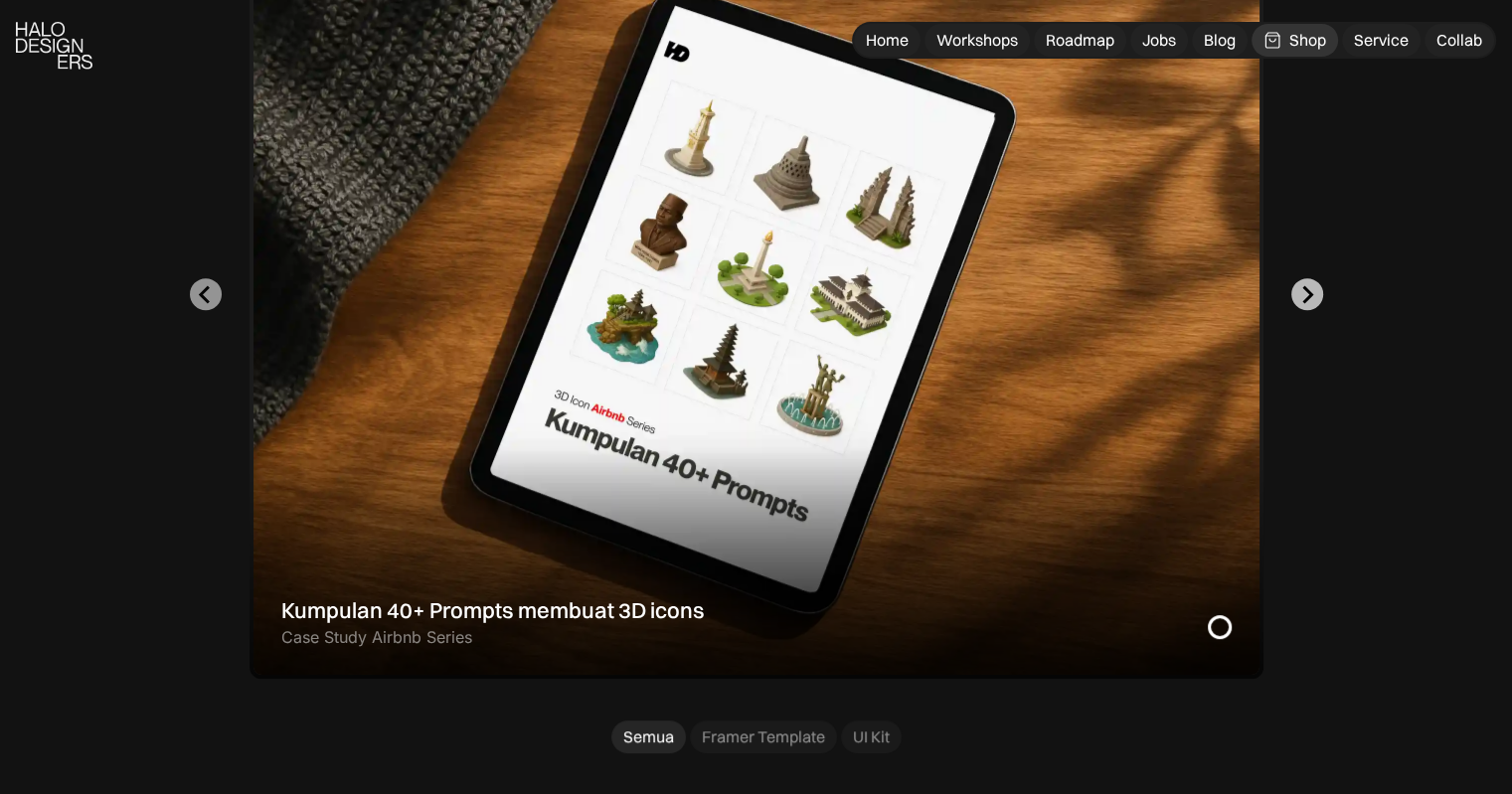 click 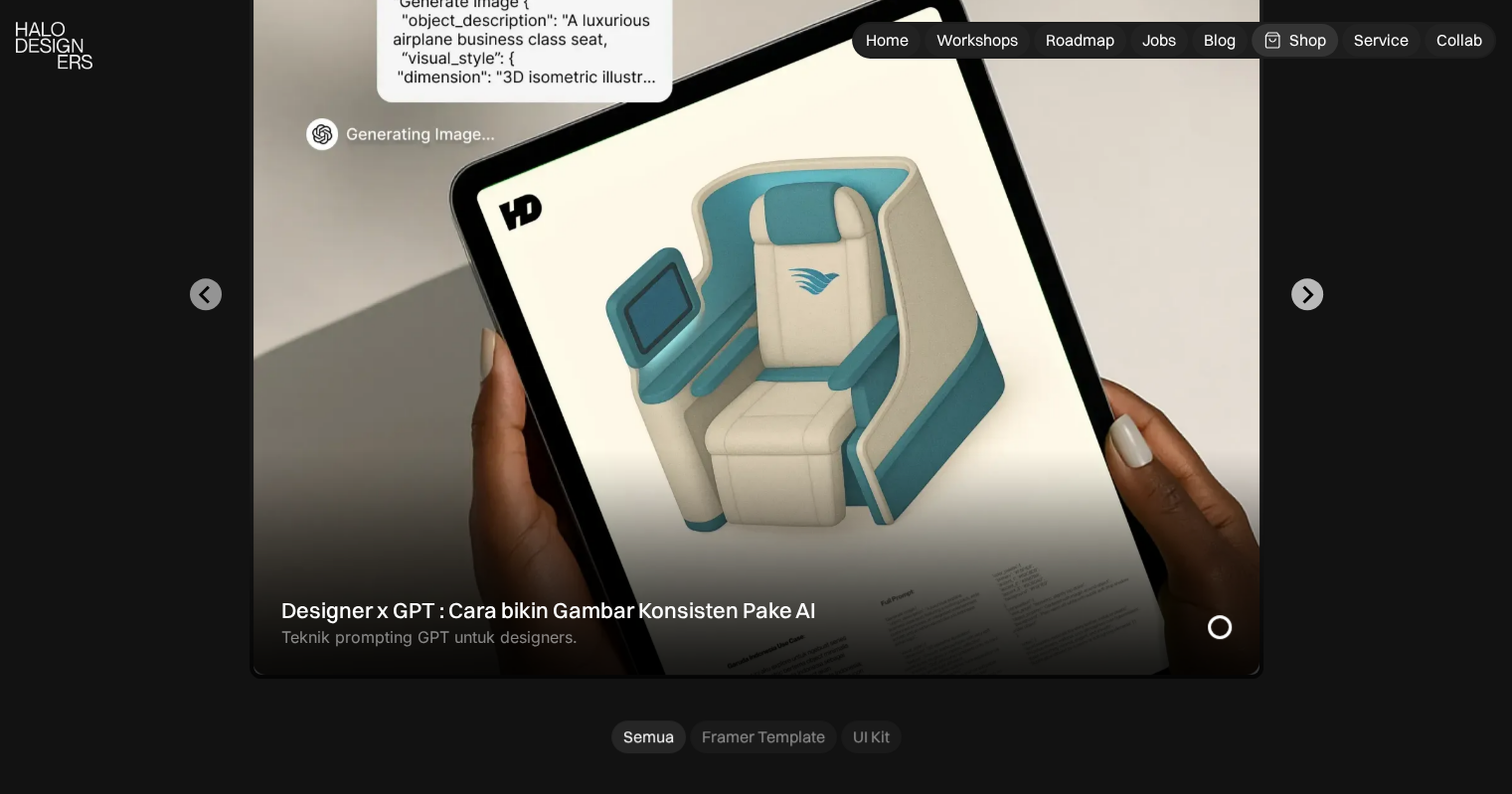 click 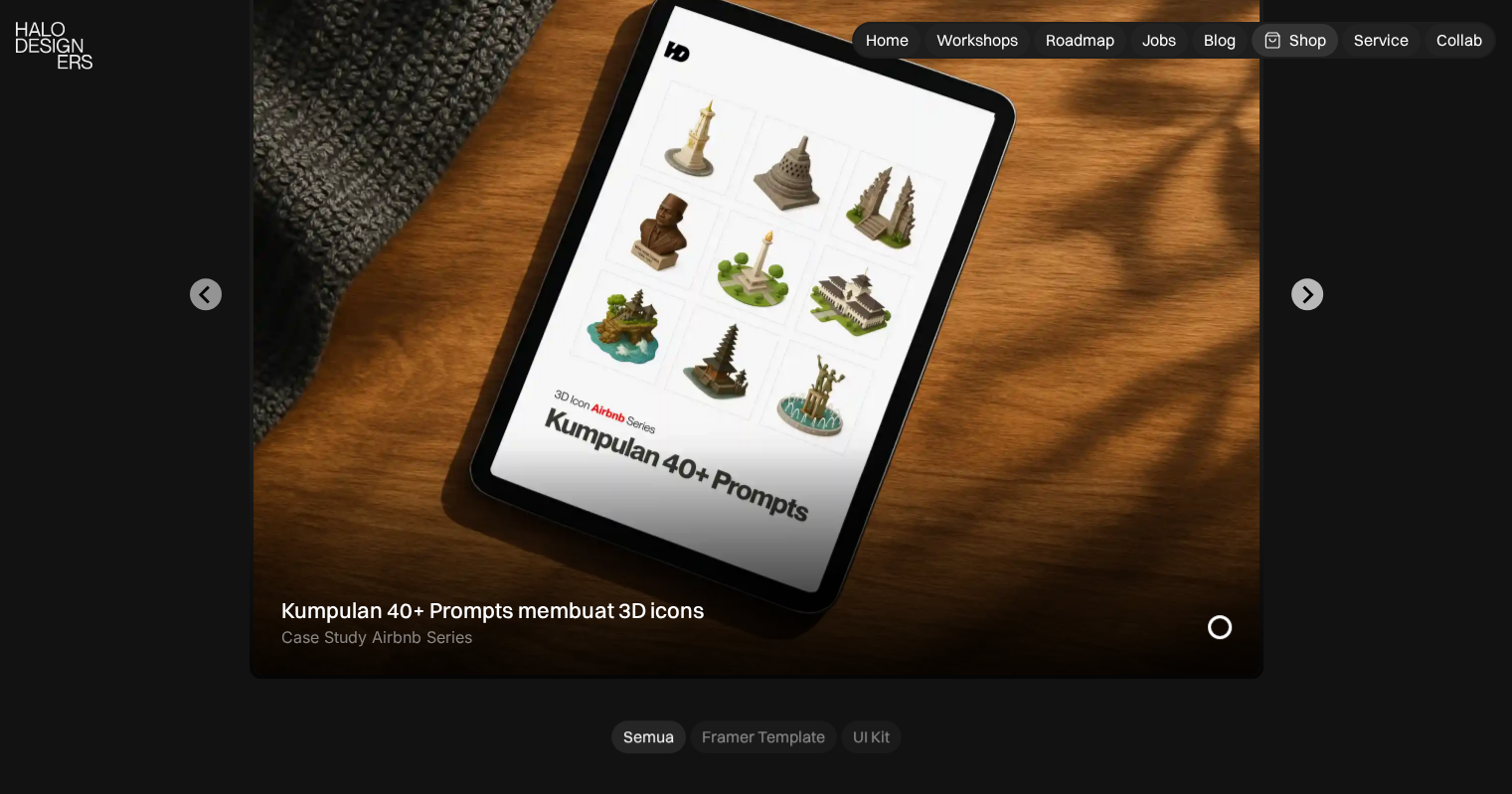 click 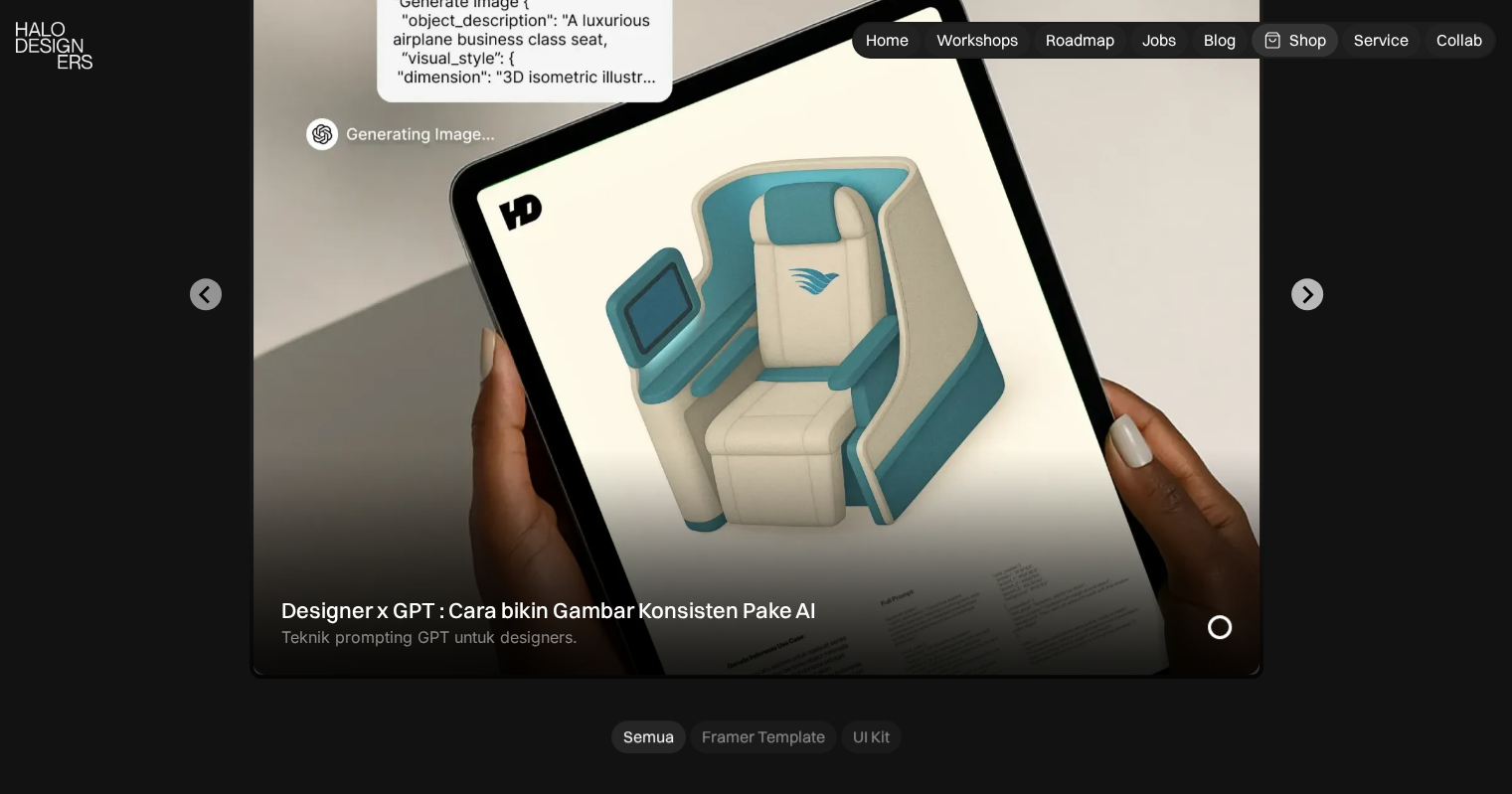 click 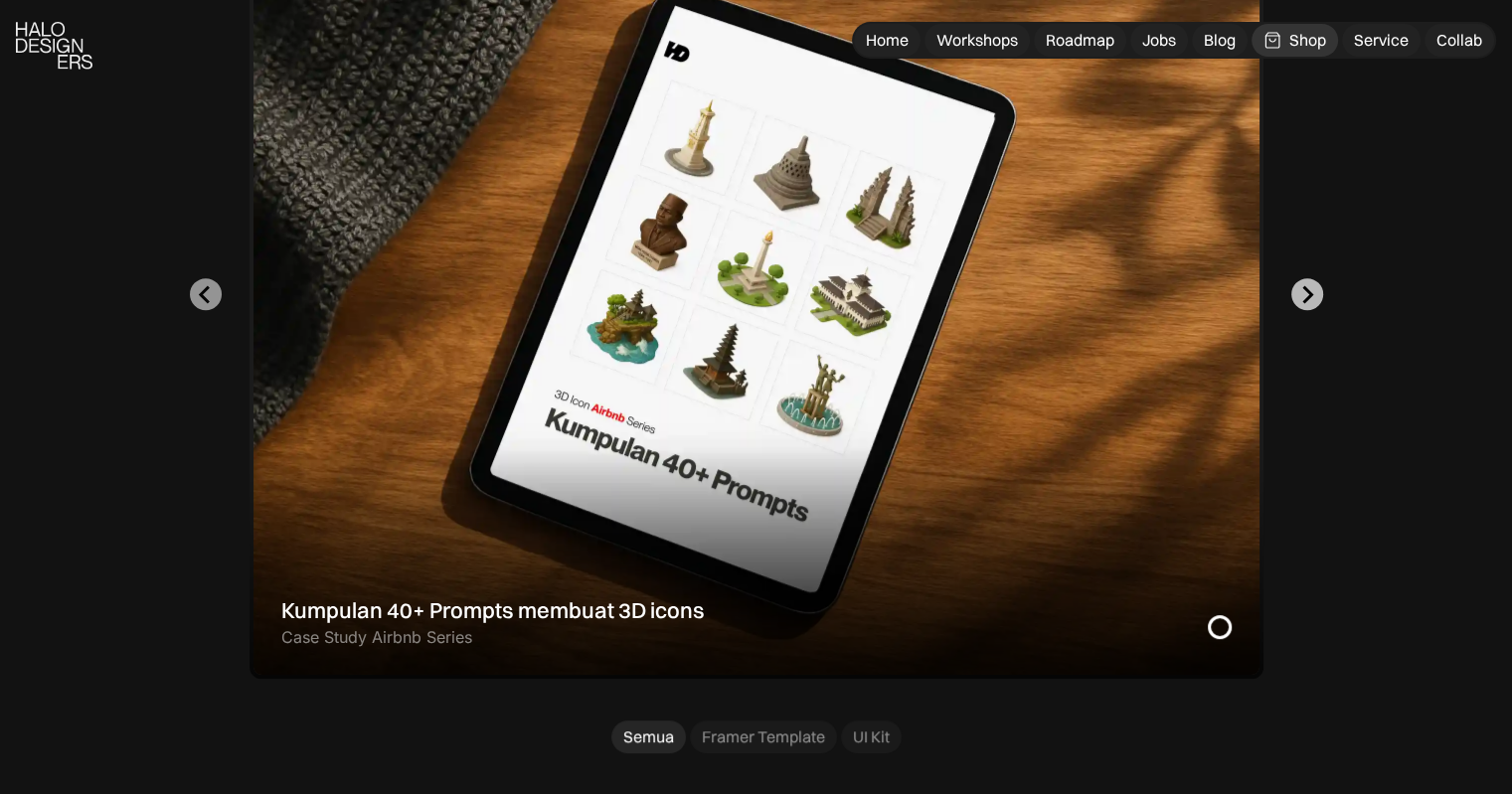 click 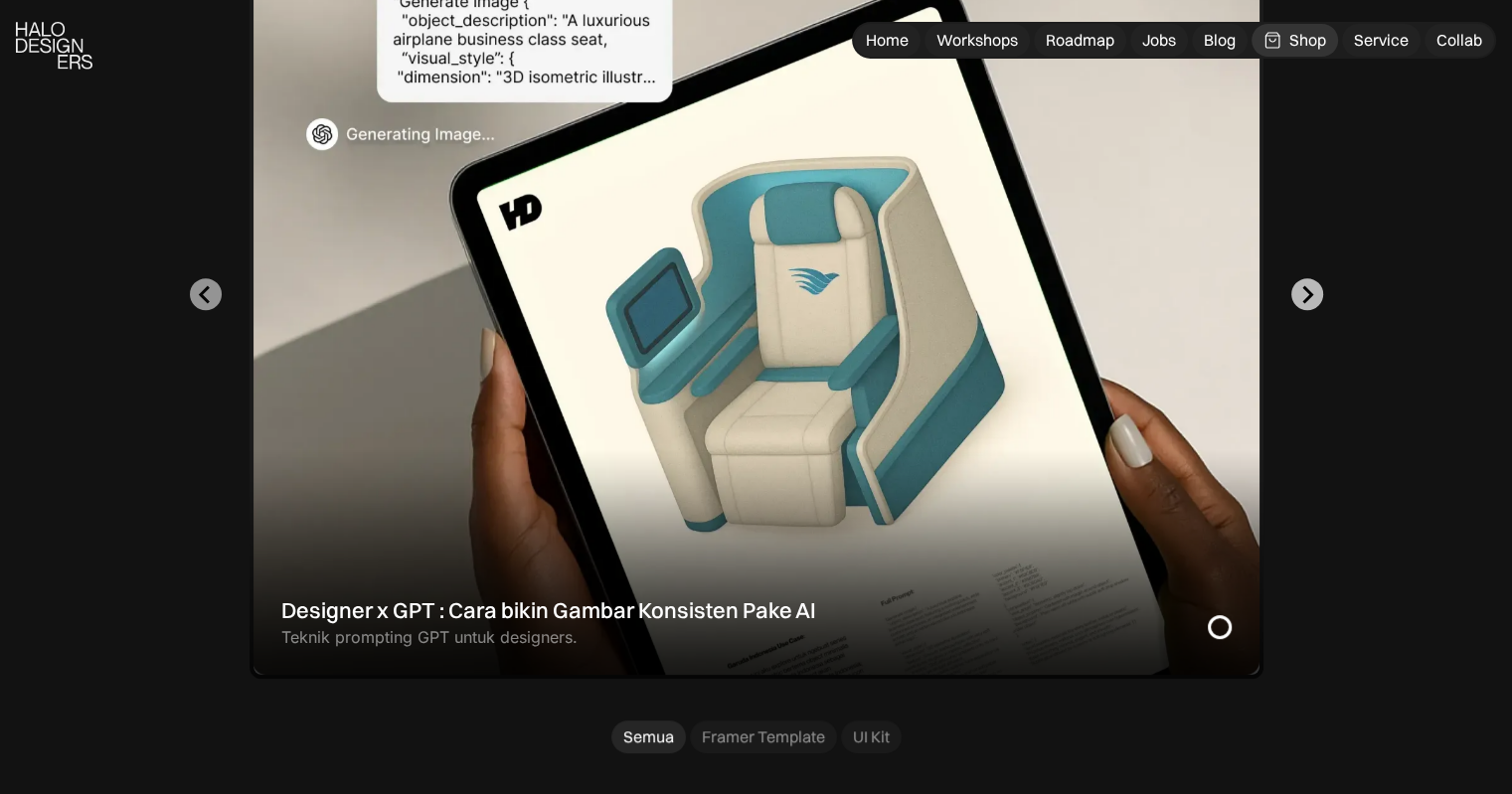 click 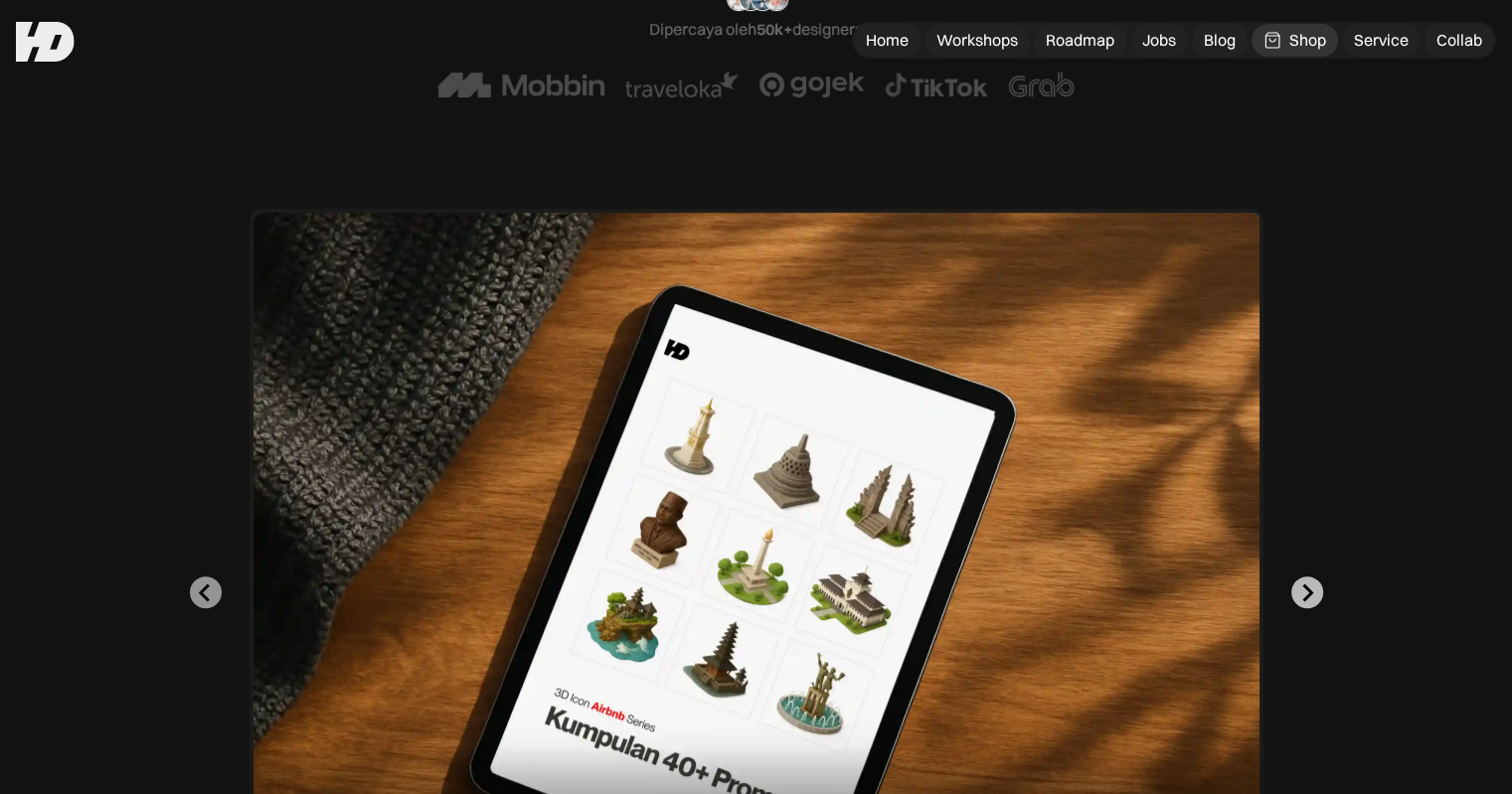 scroll, scrollTop: 397, scrollLeft: 0, axis: vertical 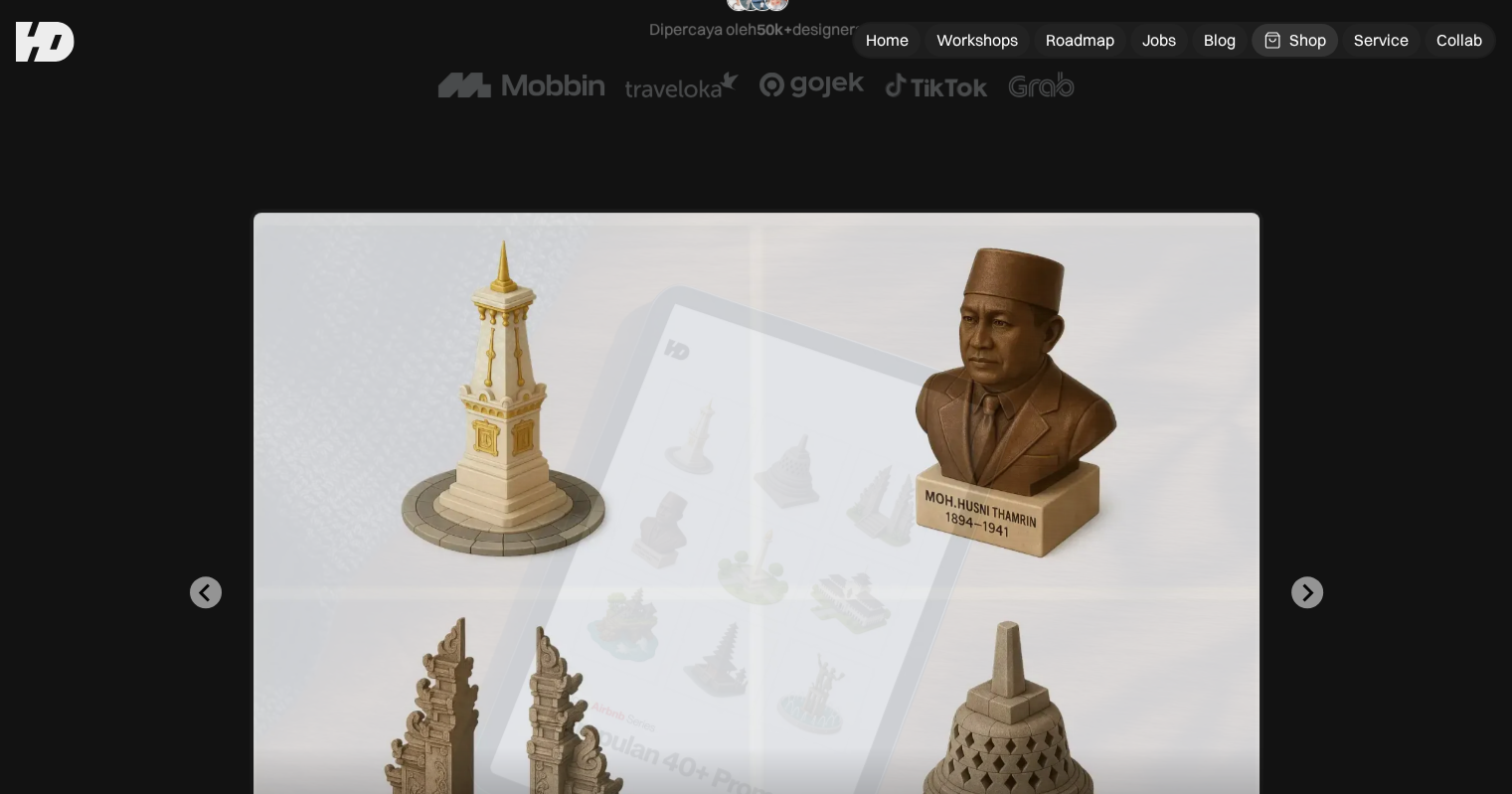 click at bounding box center (756, 592) 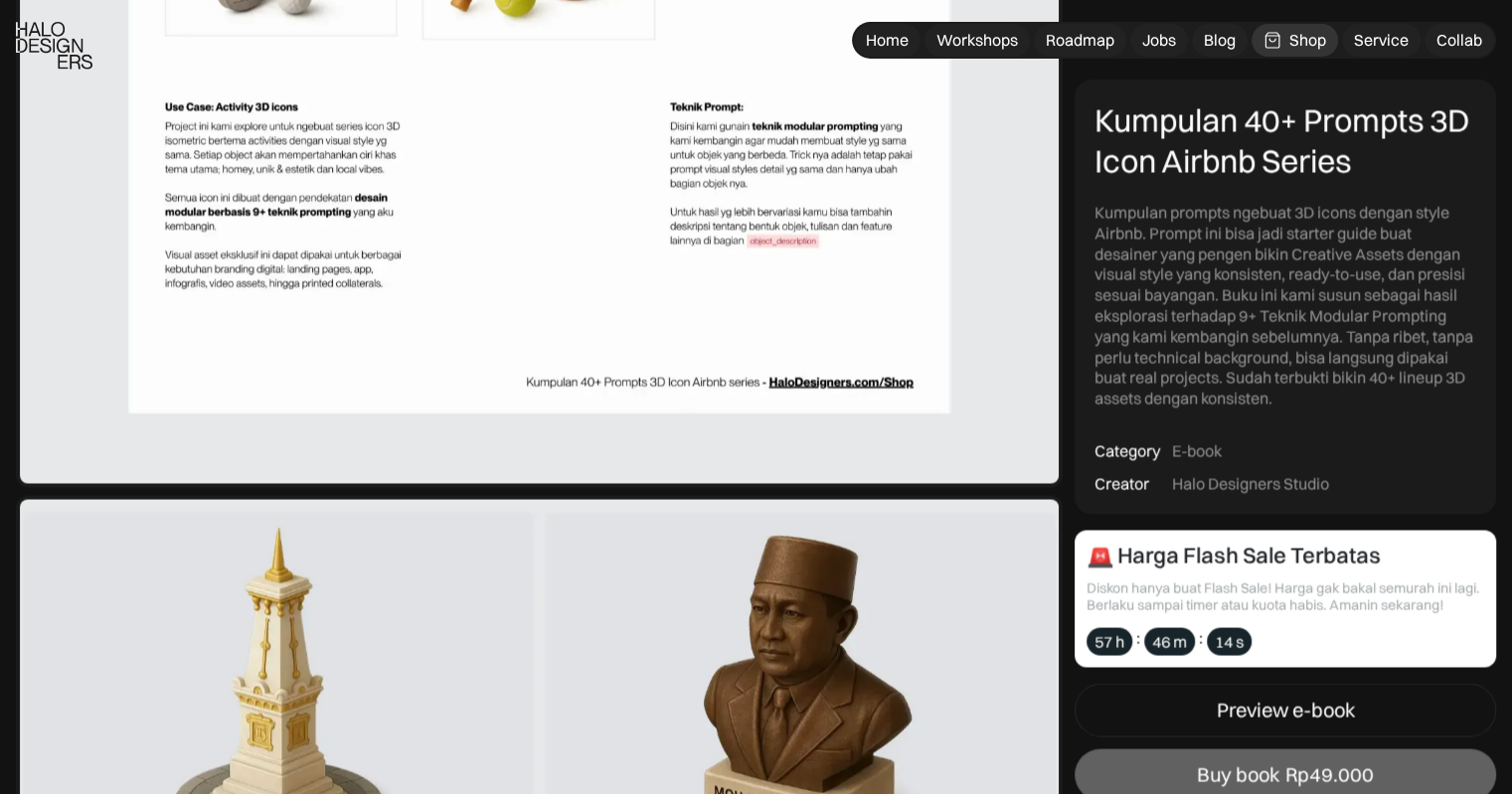 scroll, scrollTop: 3677, scrollLeft: 0, axis: vertical 